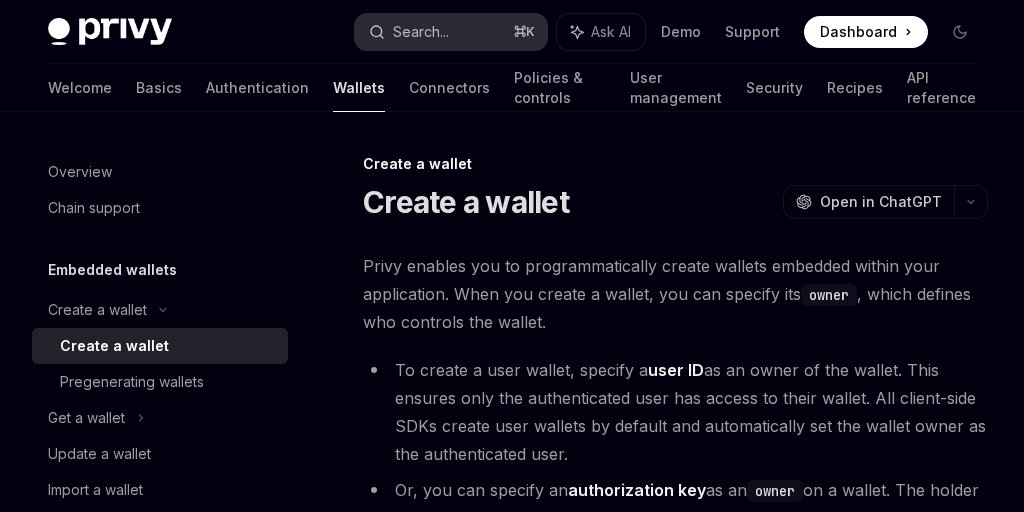 scroll, scrollTop: 1089, scrollLeft: 0, axis: vertical 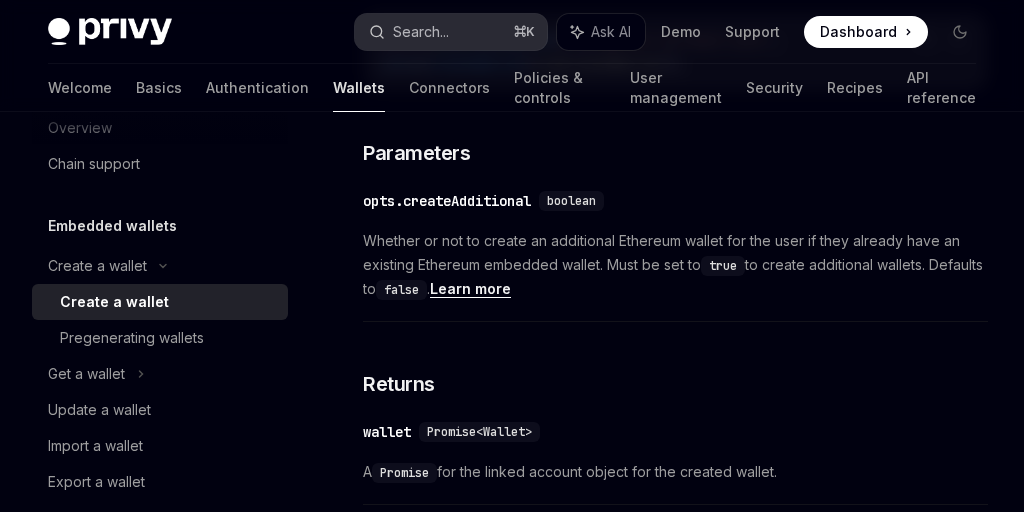 click on "Search..." at bounding box center [421, 32] 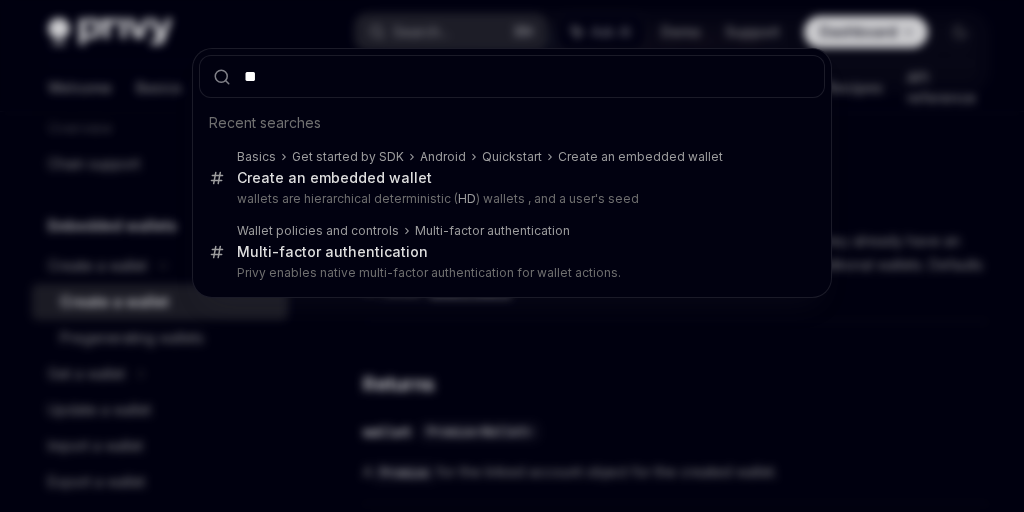 type 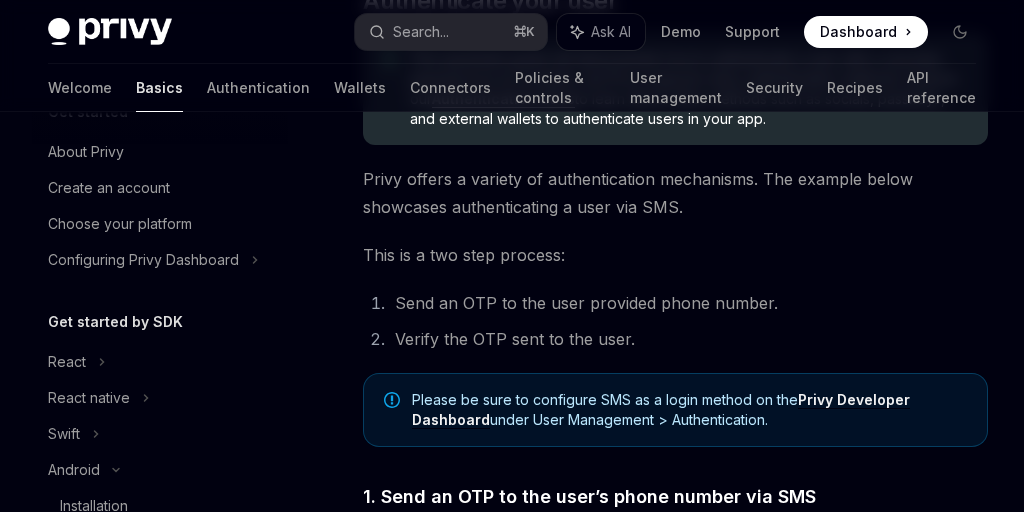 scroll, scrollTop: 2704, scrollLeft: 0, axis: vertical 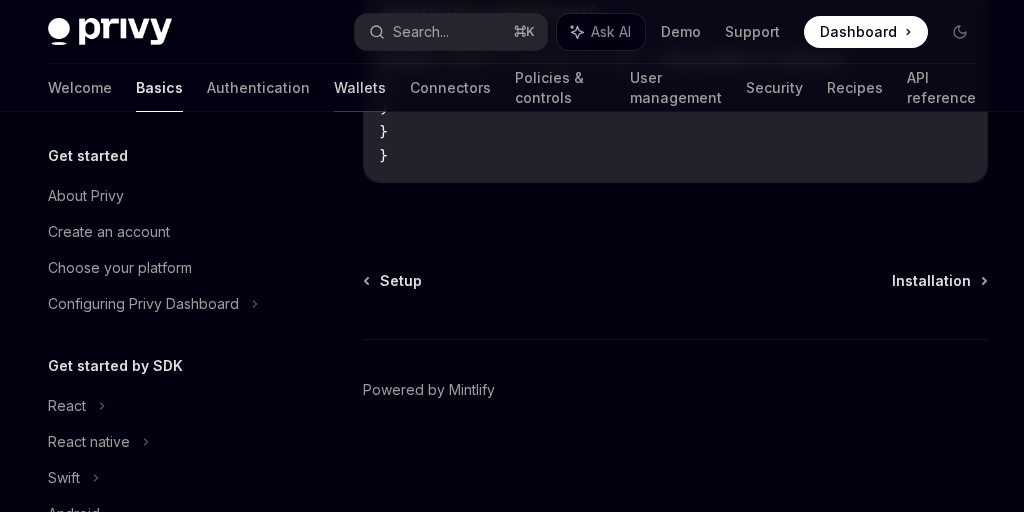 click on "Wallets" at bounding box center (360, 88) 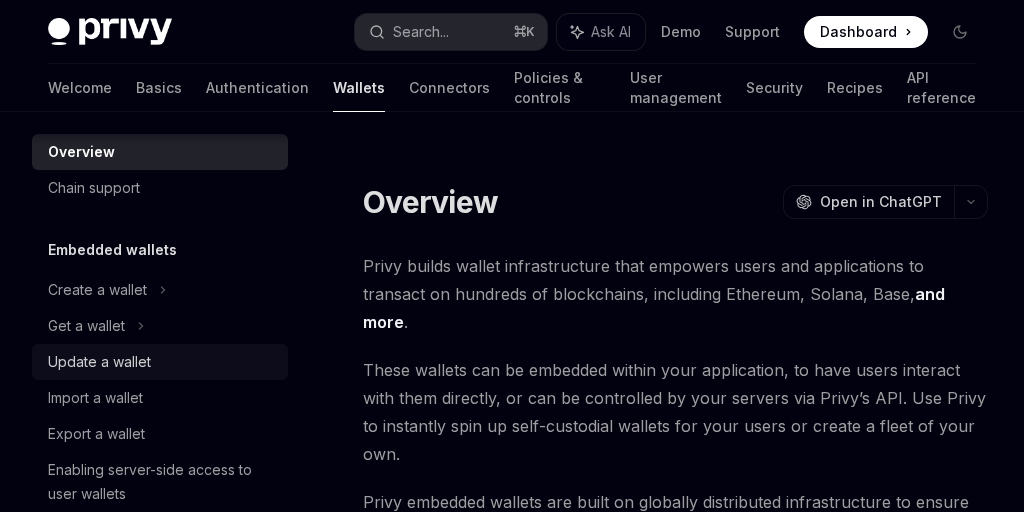 scroll, scrollTop: 23, scrollLeft: 0, axis: vertical 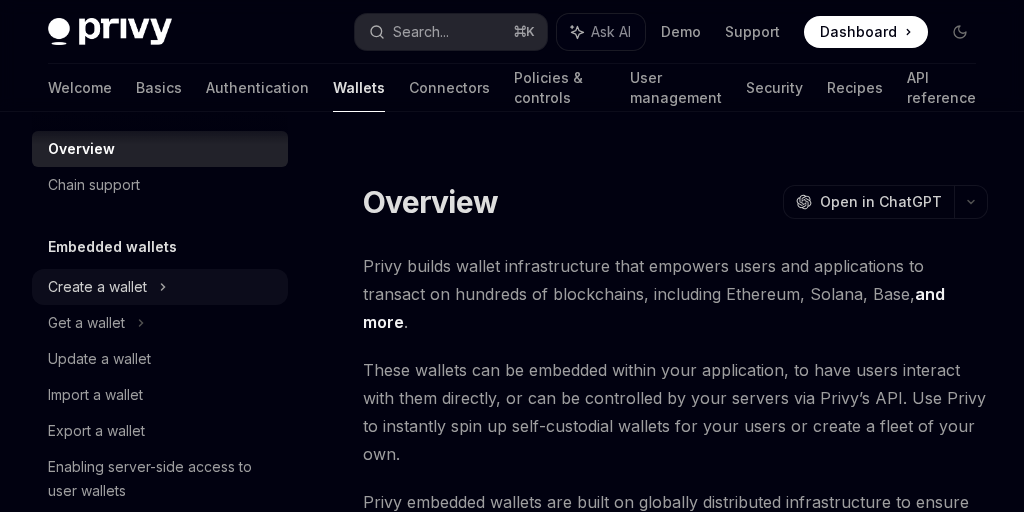 click on "Create a wallet" at bounding box center [160, 287] 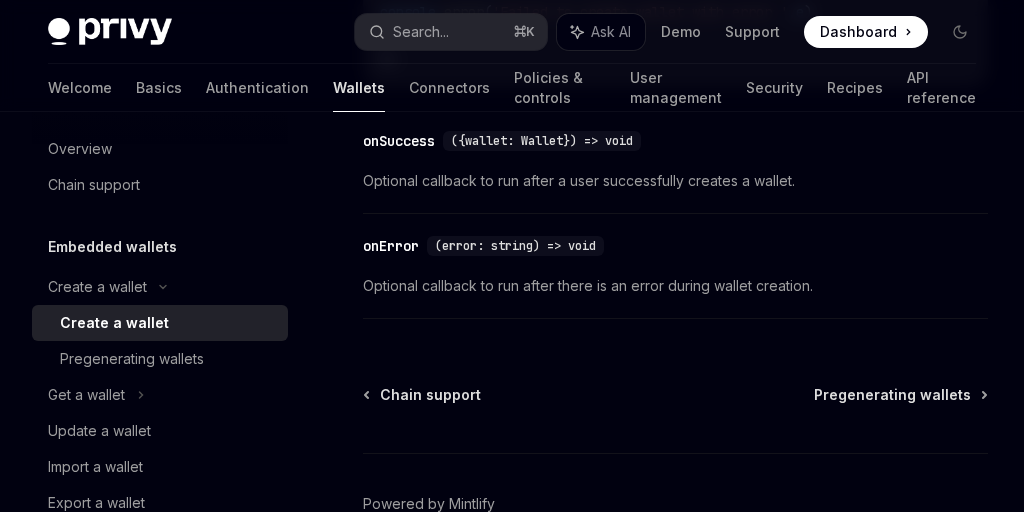 scroll, scrollTop: 2007, scrollLeft: 0, axis: vertical 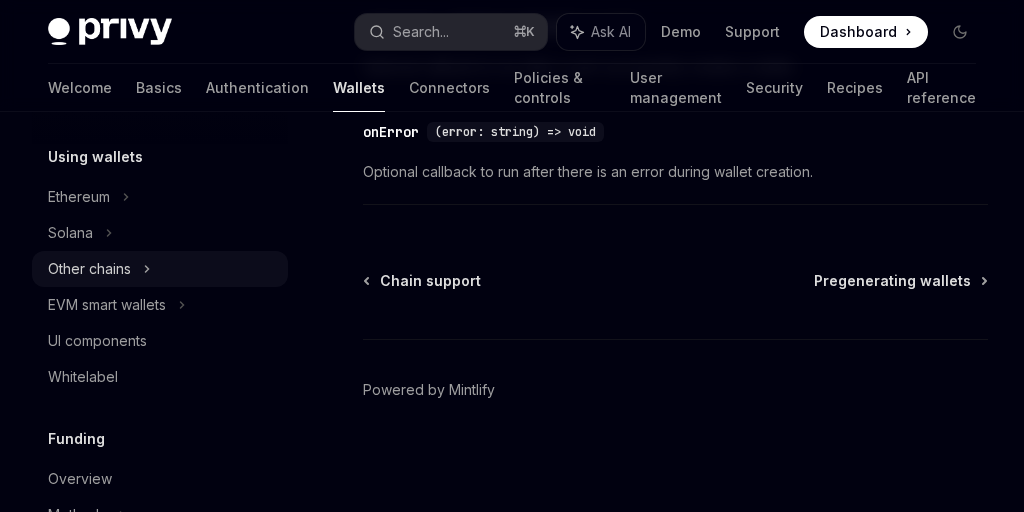 click on "Other chains" at bounding box center (89, 269) 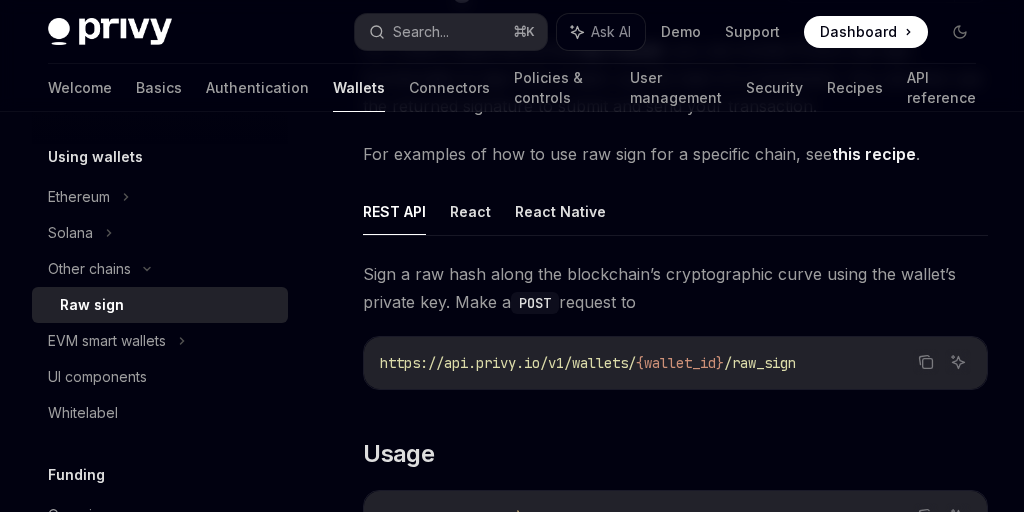 scroll, scrollTop: 151, scrollLeft: 0, axis: vertical 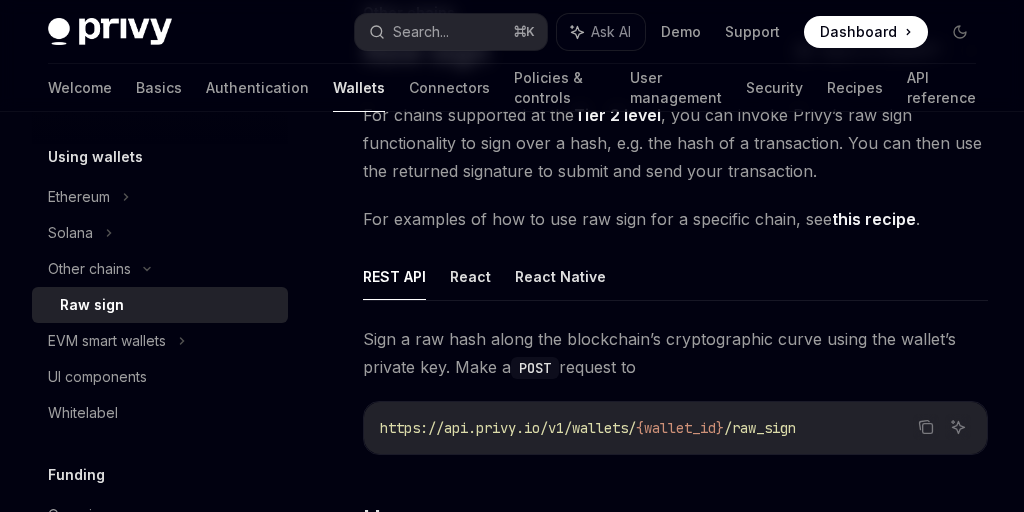 click on "this recipe" at bounding box center [874, 219] 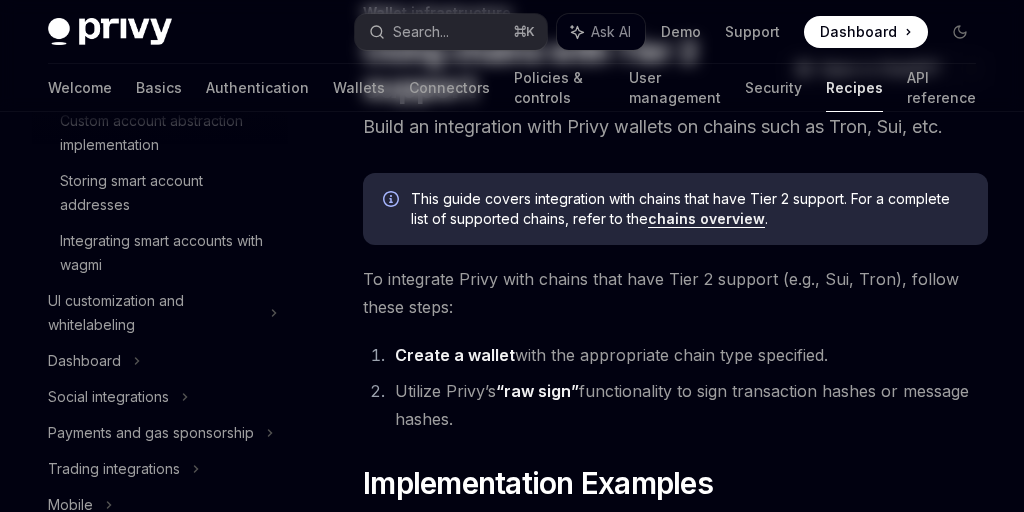 scroll, scrollTop: 0, scrollLeft: 0, axis: both 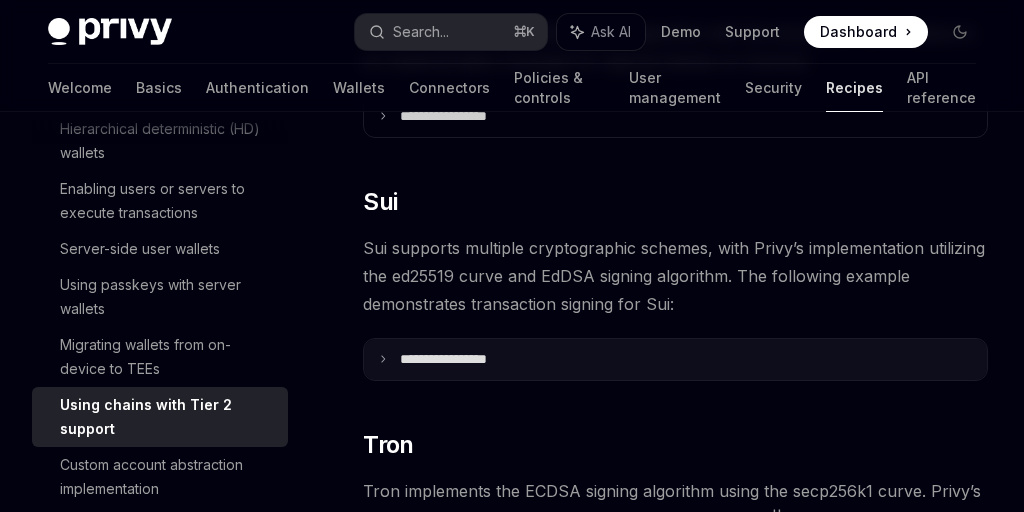 click on "**********" at bounding box center [468, 359] 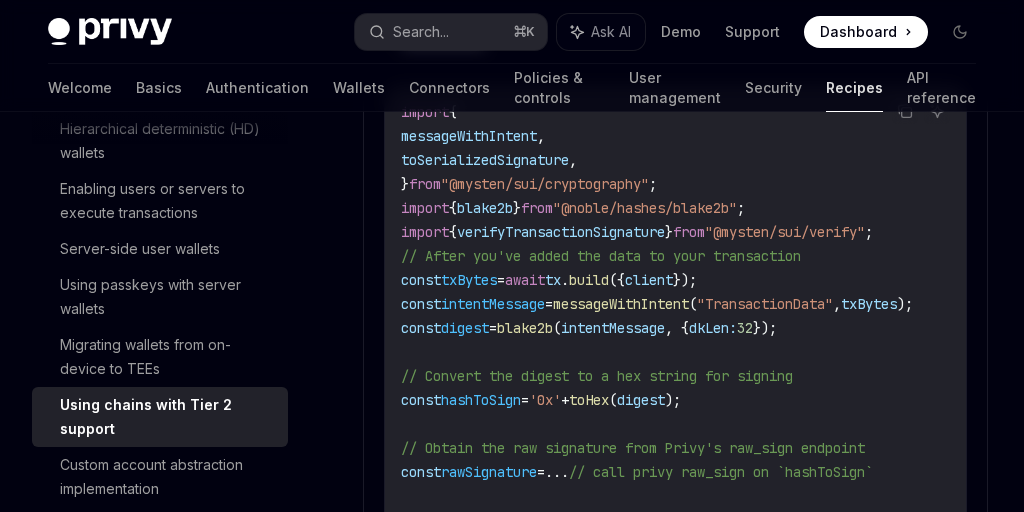 scroll, scrollTop: 1368, scrollLeft: 0, axis: vertical 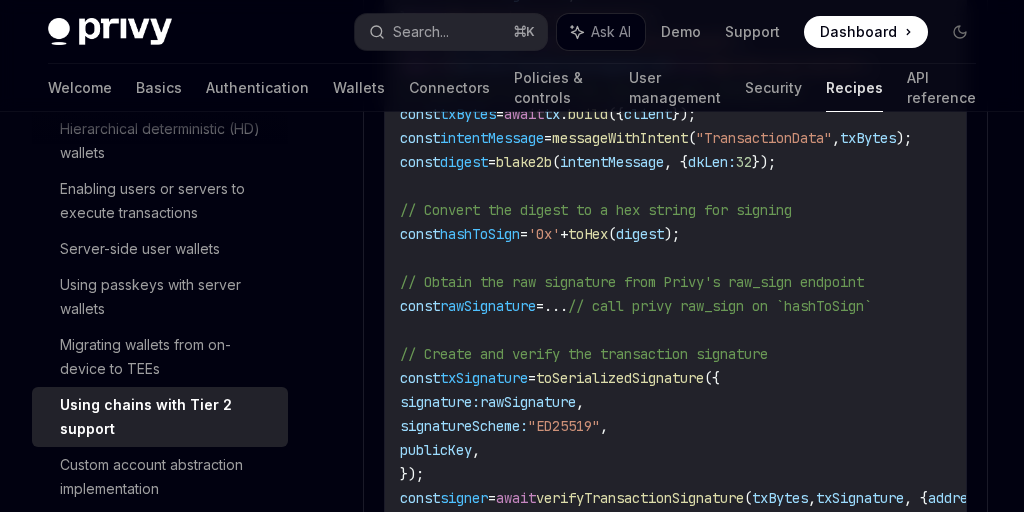 click on "// Obtain the raw signature from Privy's raw_sign endpoint" at bounding box center [421, -176] 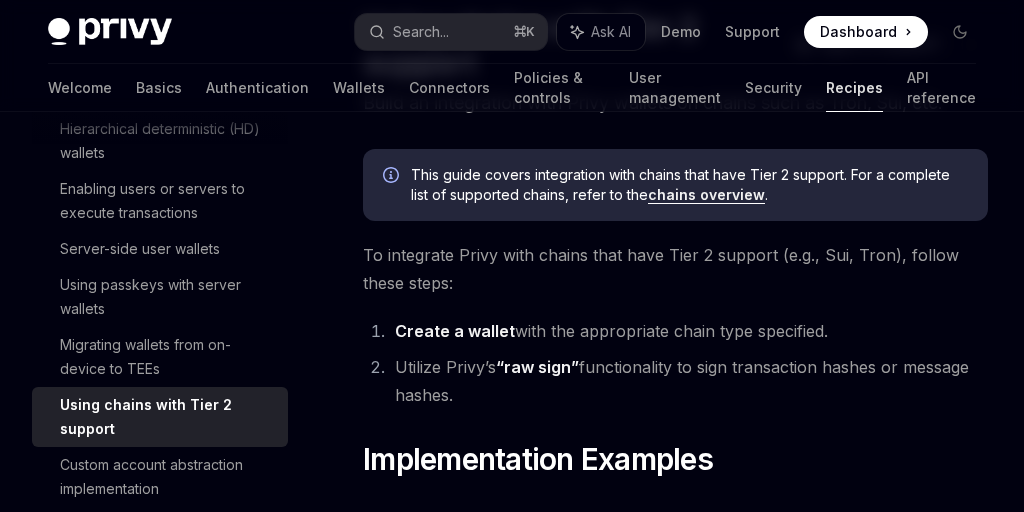 scroll, scrollTop: 187, scrollLeft: 0, axis: vertical 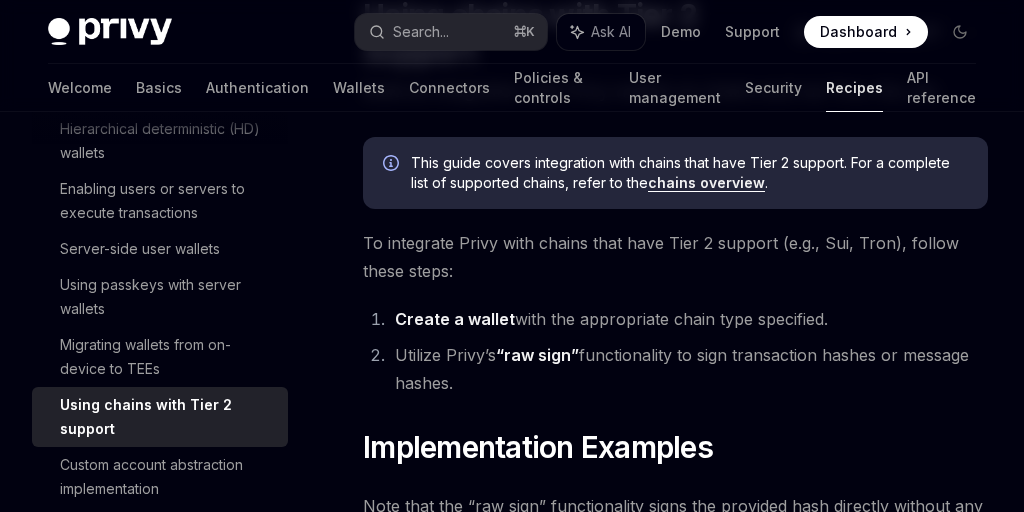 click on "Create a wallet" at bounding box center [455, 319] 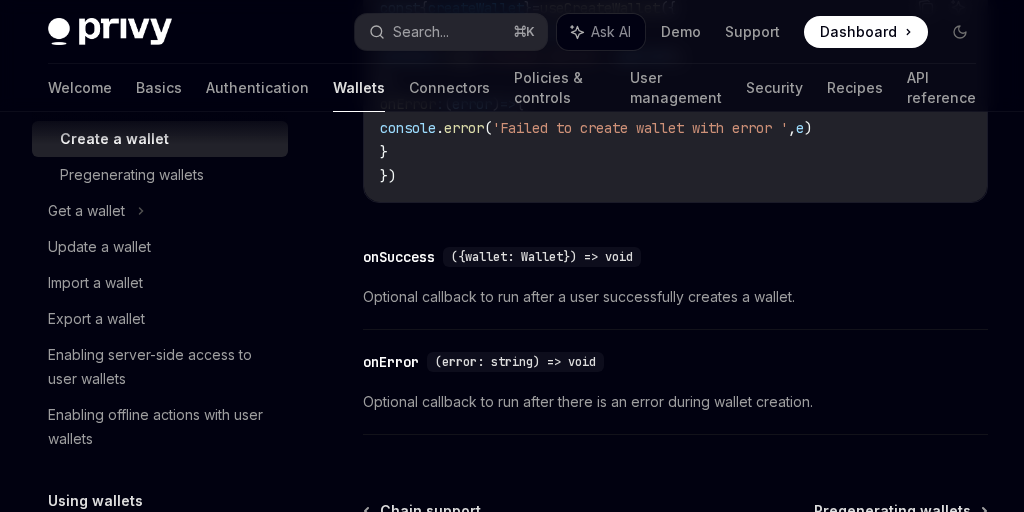 scroll, scrollTop: 1790, scrollLeft: 0, axis: vertical 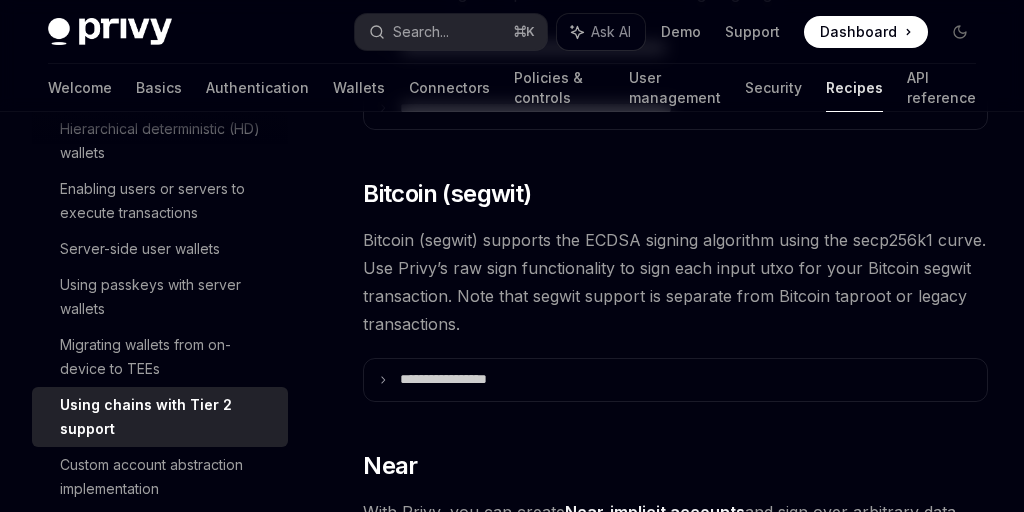 type on "*" 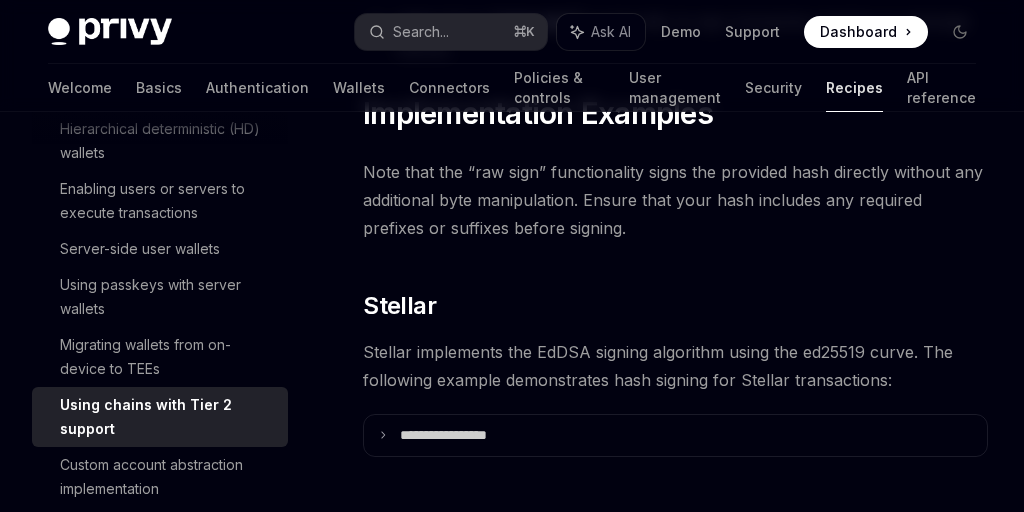 scroll, scrollTop: 515, scrollLeft: 0, axis: vertical 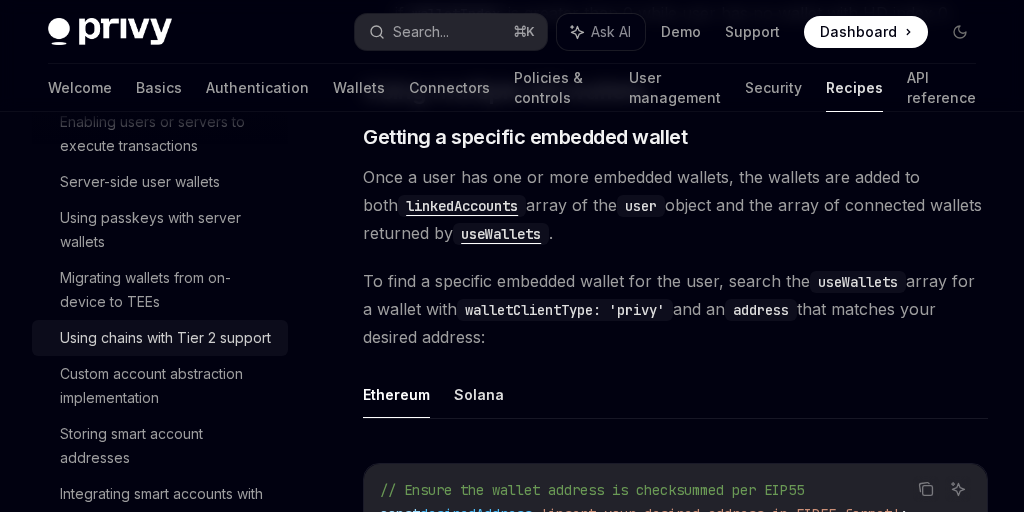 click on "Using chains with Tier 2 support" at bounding box center (165, 338) 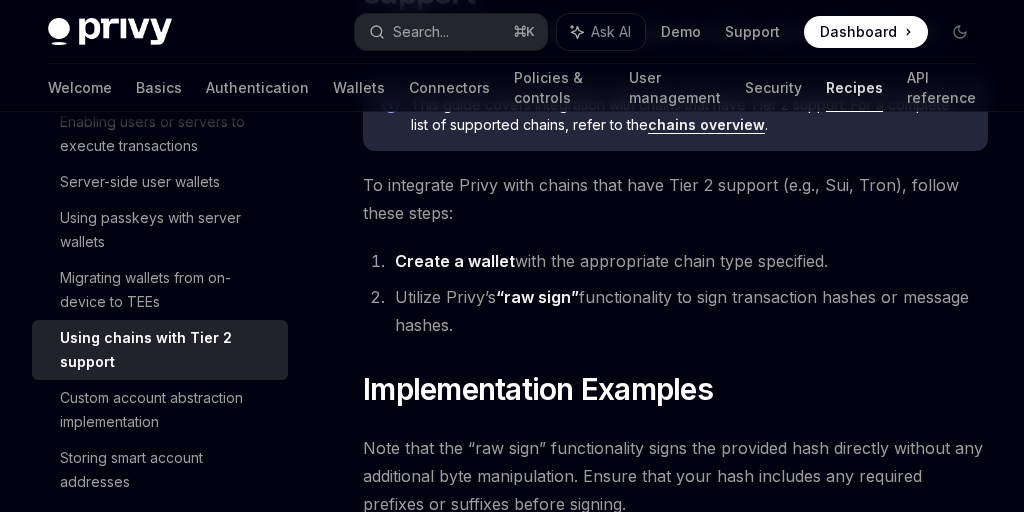 scroll, scrollTop: 250, scrollLeft: 0, axis: vertical 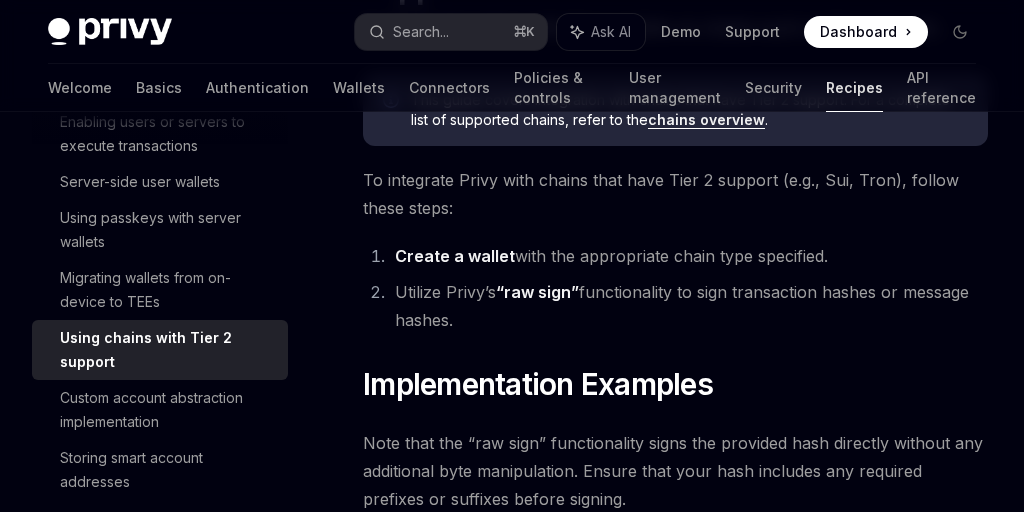 click on "Utilize Privy’s  “raw sign”  functionality to sign transaction hashes or message hashes." at bounding box center (688, 306) 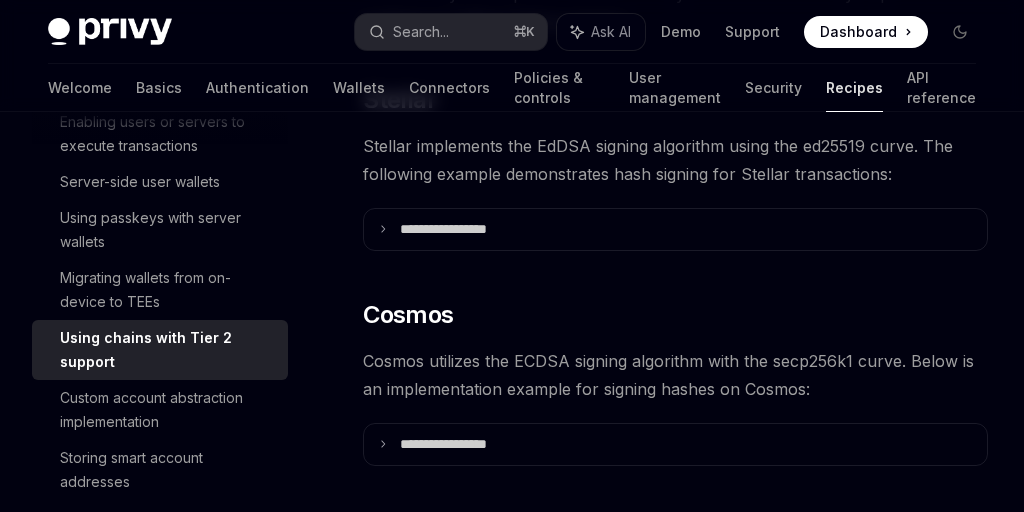 scroll, scrollTop: 746, scrollLeft: 0, axis: vertical 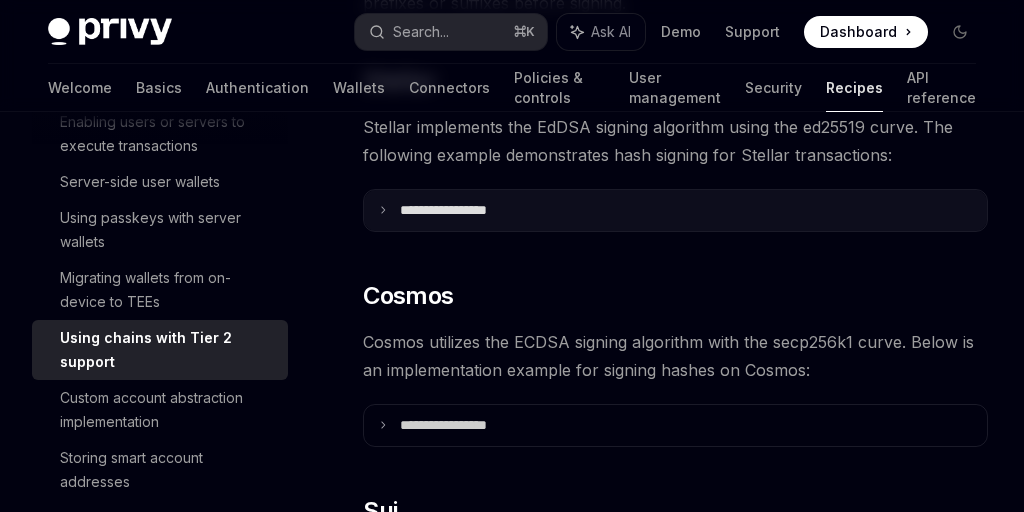 click on "**********" at bounding box center [675, 210] 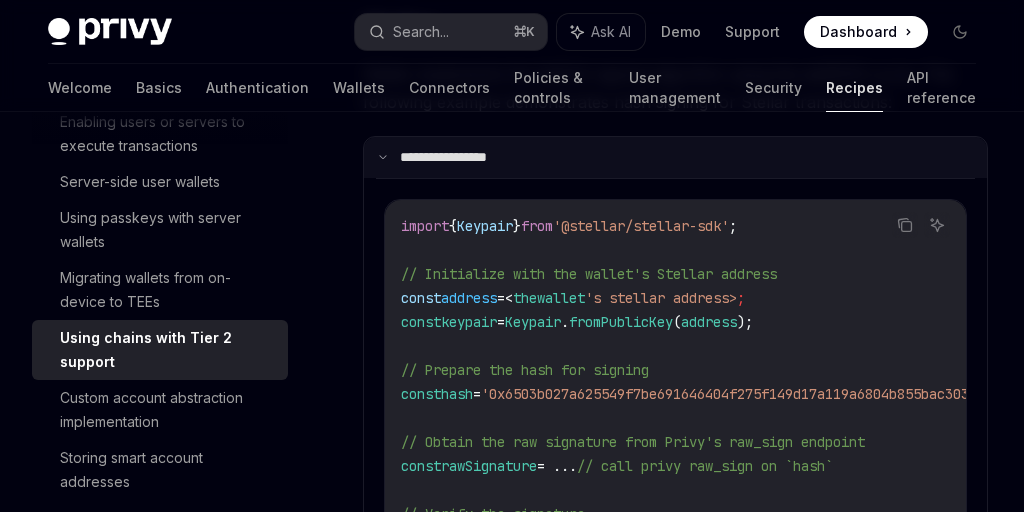 click on "**********" at bounding box center (675, 157) 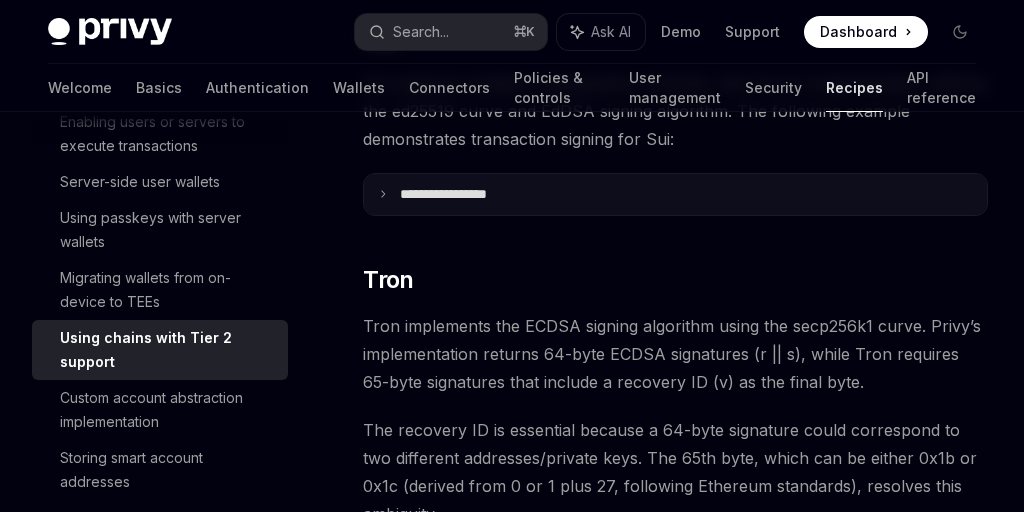 click on "**********" at bounding box center [675, 194] 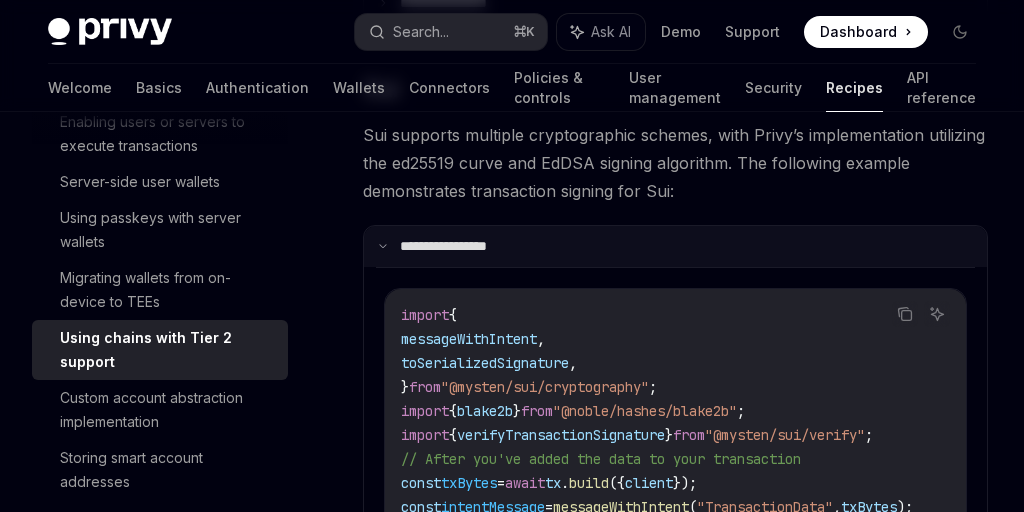 scroll, scrollTop: 1164, scrollLeft: 0, axis: vertical 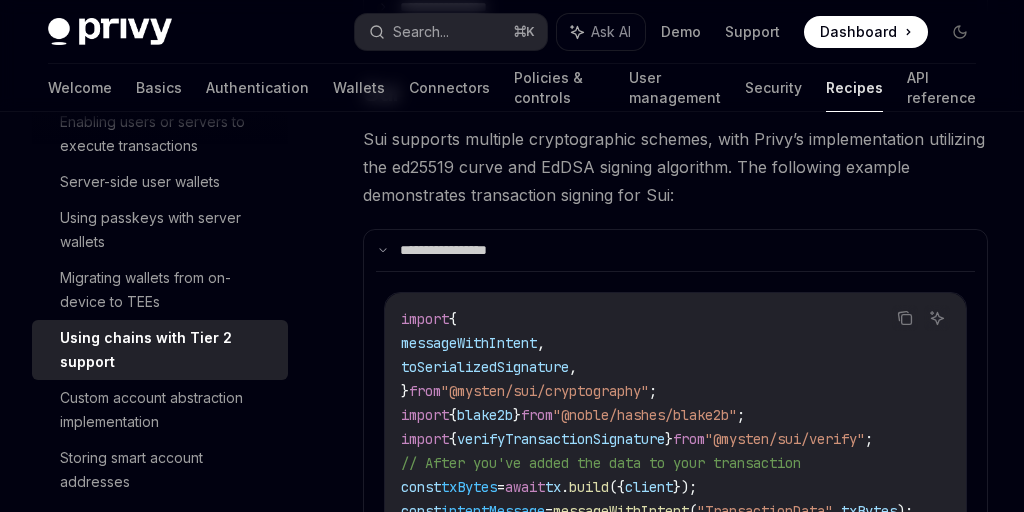 click on "Sui supports multiple cryptographic schemes, with Privy’s implementation utilizing the ed25519 curve and EdDSA signing algorithm. The following example demonstrates transaction signing for Sui:" at bounding box center [675, 167] 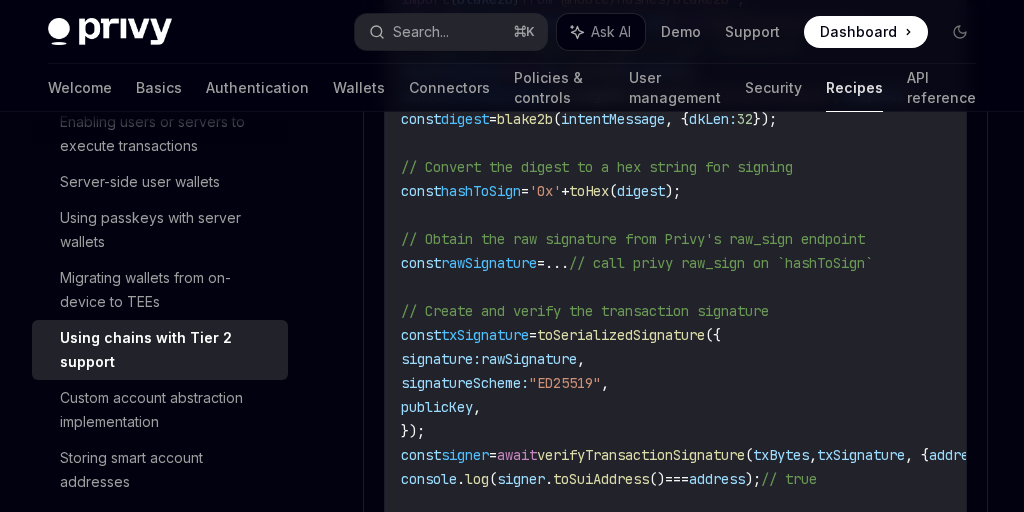 scroll, scrollTop: 1583, scrollLeft: 0, axis: vertical 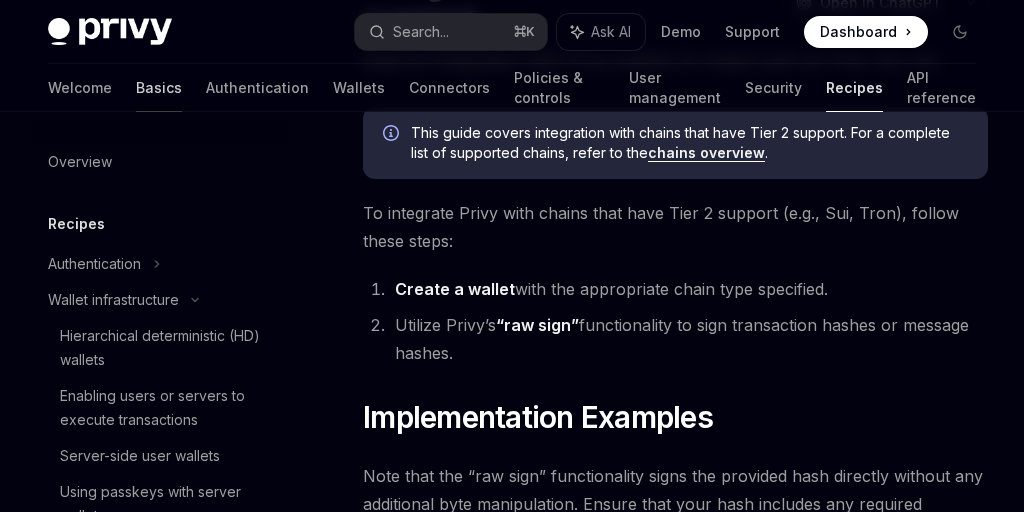 click on "Basics" at bounding box center (159, 88) 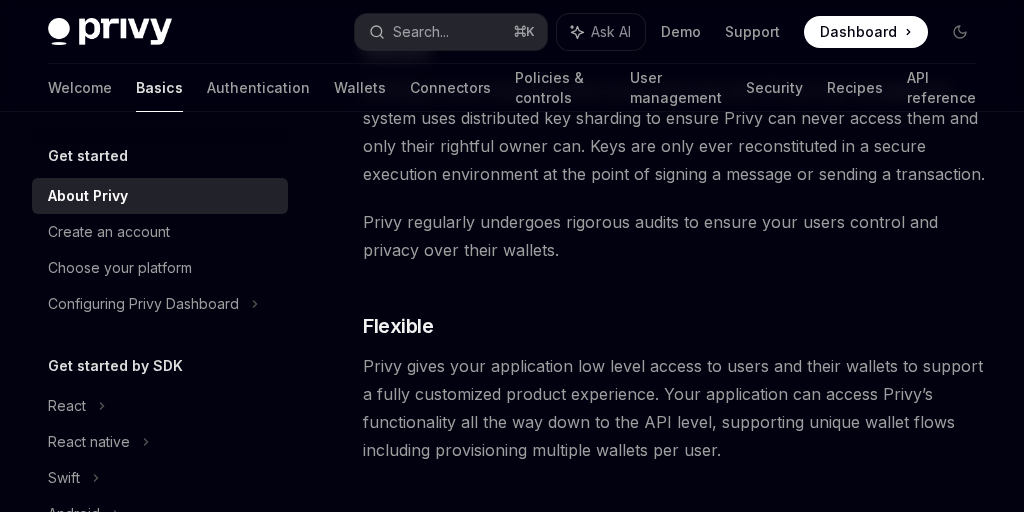 scroll, scrollTop: 889, scrollLeft: 0, axis: vertical 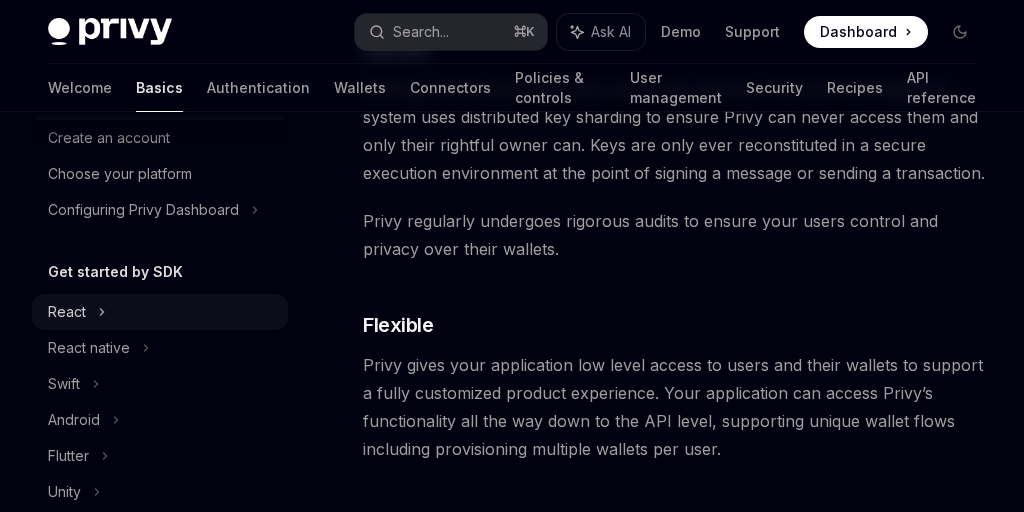 click on "React" at bounding box center (160, 312) 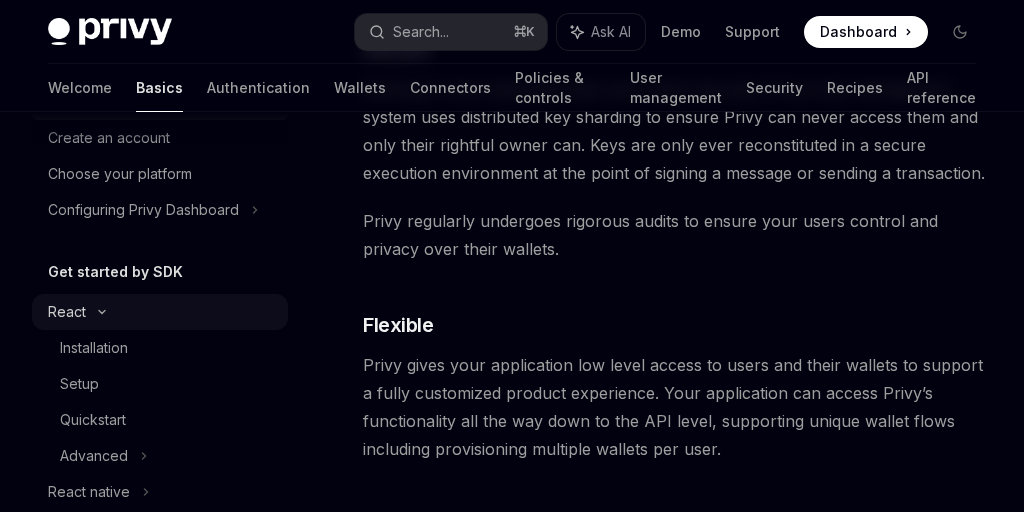 type on "*" 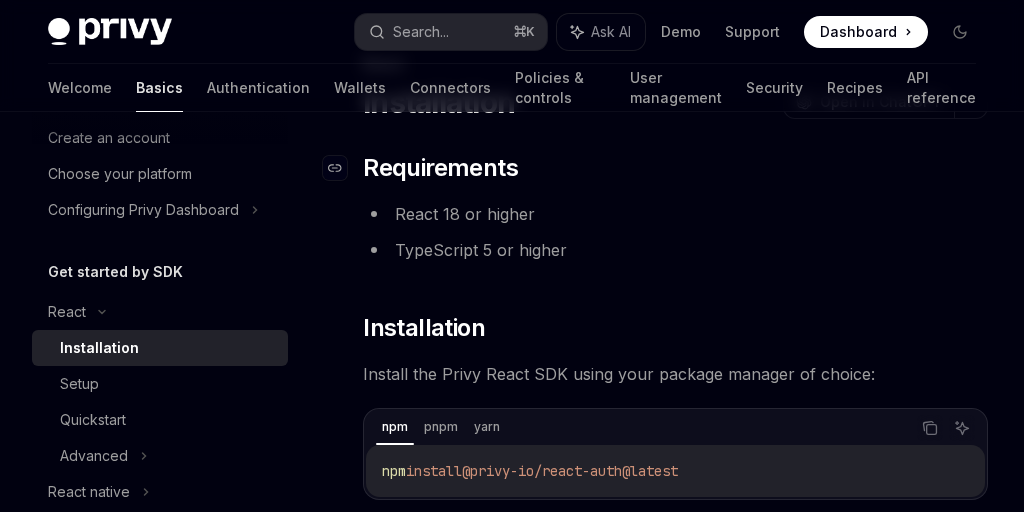 scroll, scrollTop: 103, scrollLeft: 0, axis: vertical 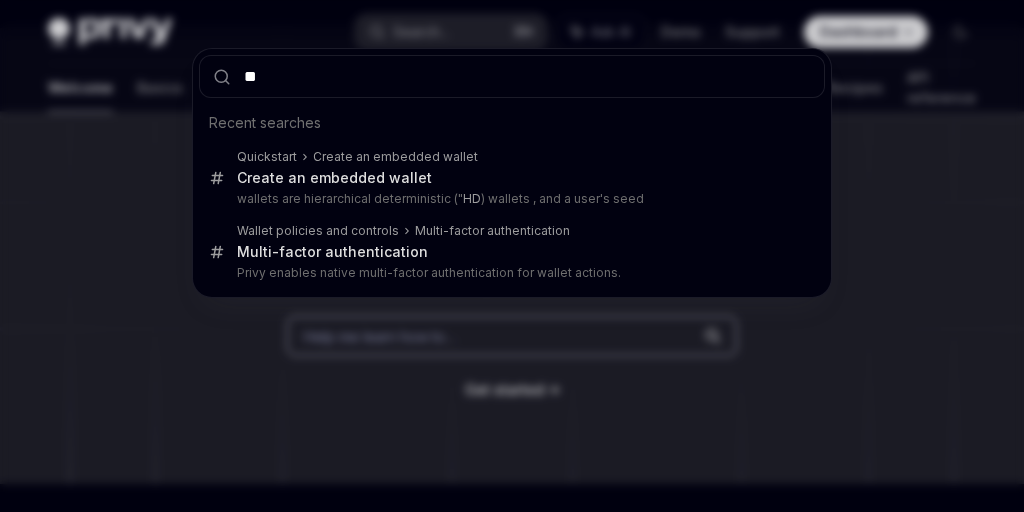 type on "***" 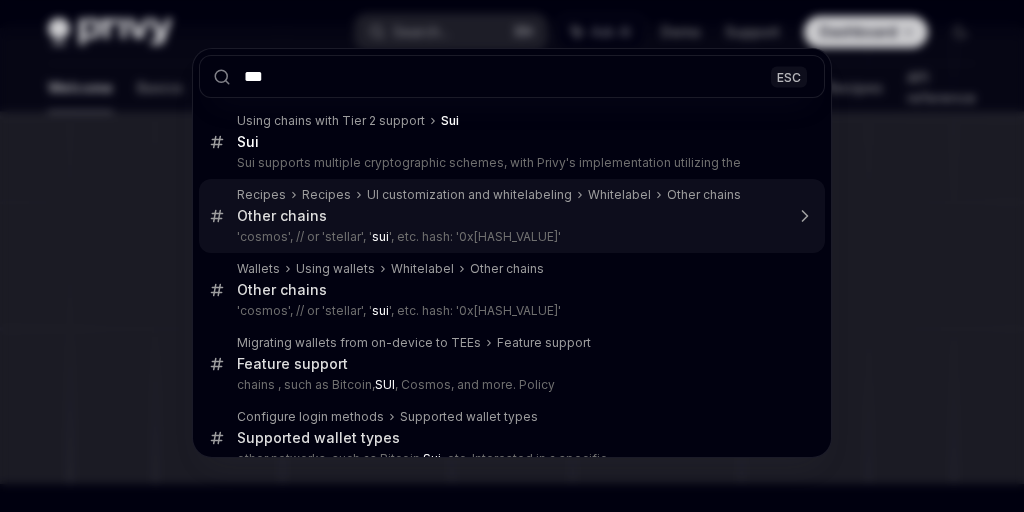 type 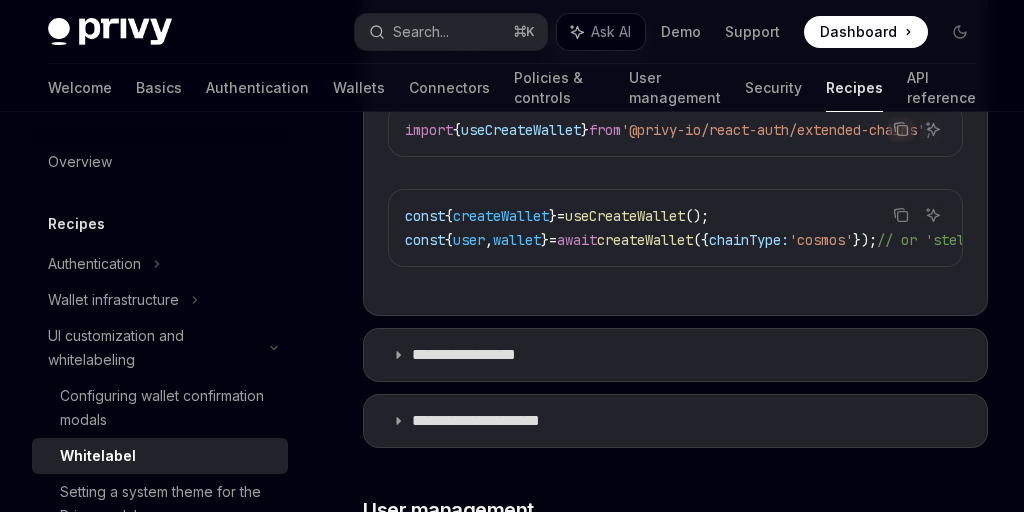 scroll, scrollTop: 2460, scrollLeft: 0, axis: vertical 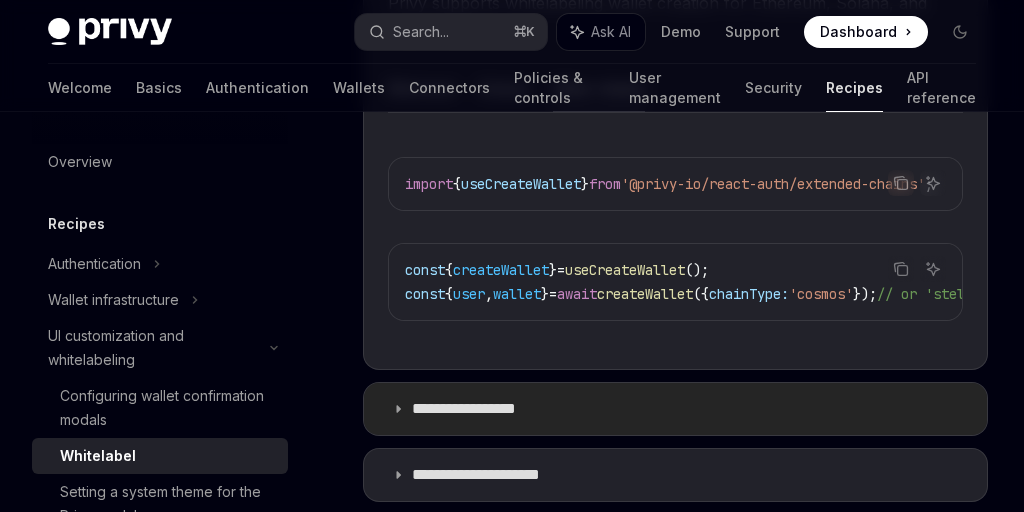 click on "**********" at bounding box center [484, 409] 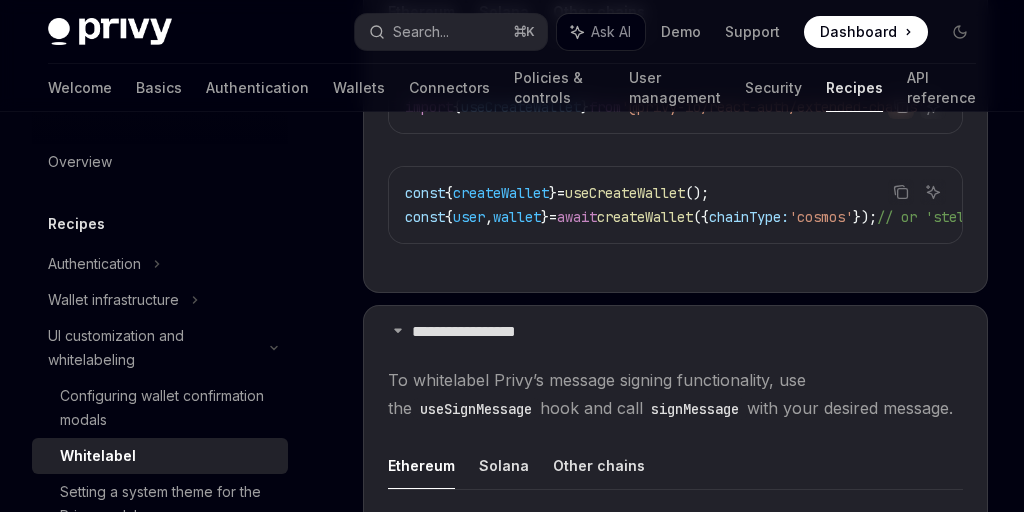 scroll, scrollTop: 2686, scrollLeft: 0, axis: vertical 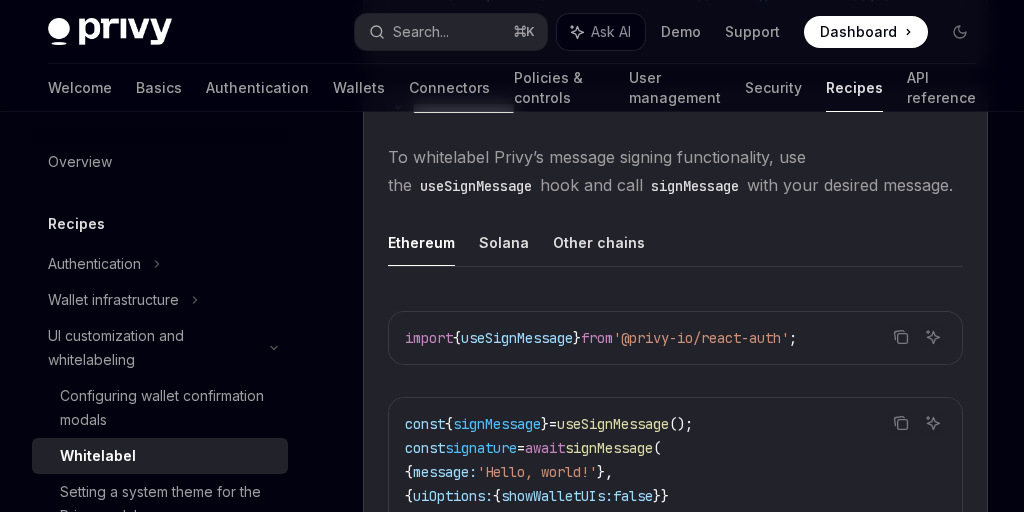 click on "Ethereum   Solana   Other chains Copy Ask AI import  { useSignMessage }  from  '@privy-io/react-auth' ;
Copy Ask AI const  { signMessage }  =  useSignMessage ();
const  signature  =  await  signMessage (
{ message:  'Hello, world!' },
{ uiOptions:  { showWalletUIs:  false }}
);" at bounding box center (675, 399) 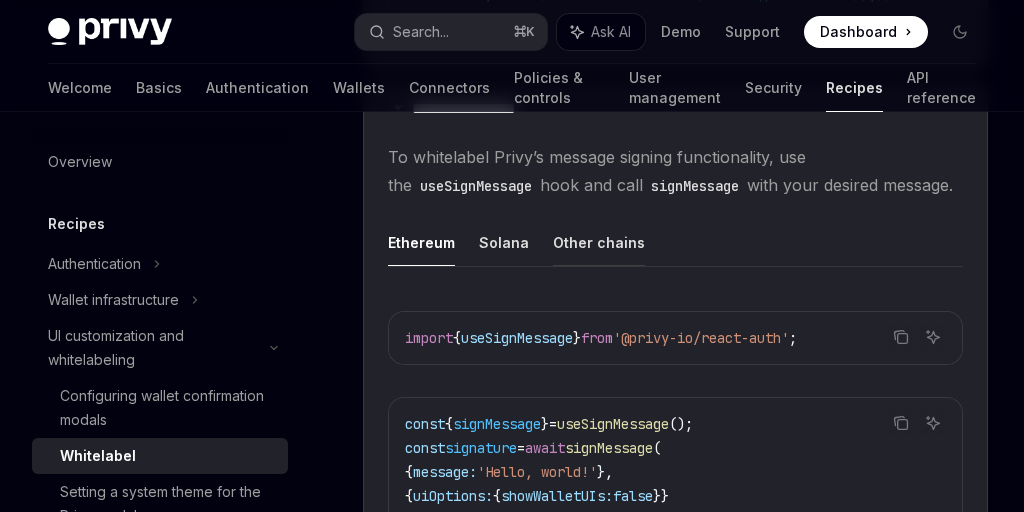 click on "Other chains" at bounding box center (599, 242) 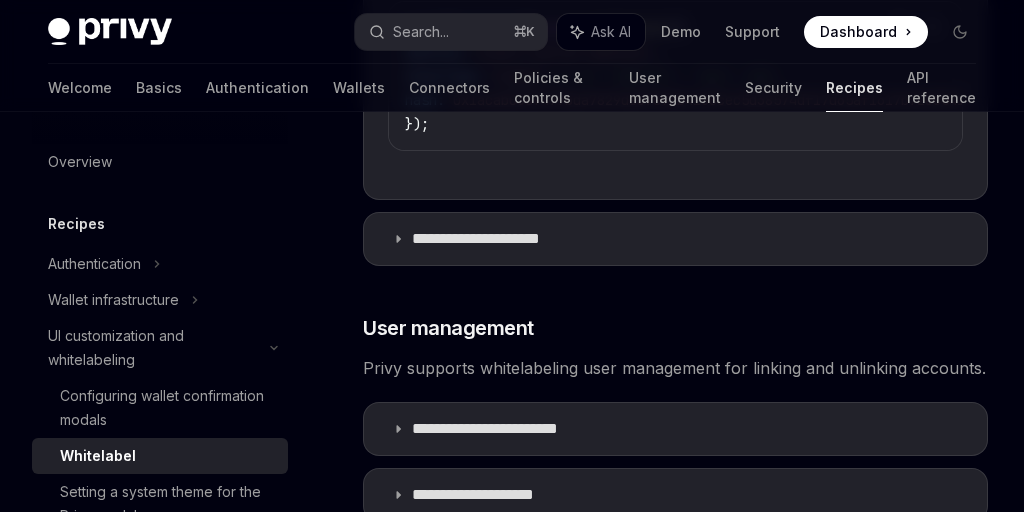 scroll, scrollTop: 3090, scrollLeft: 0, axis: vertical 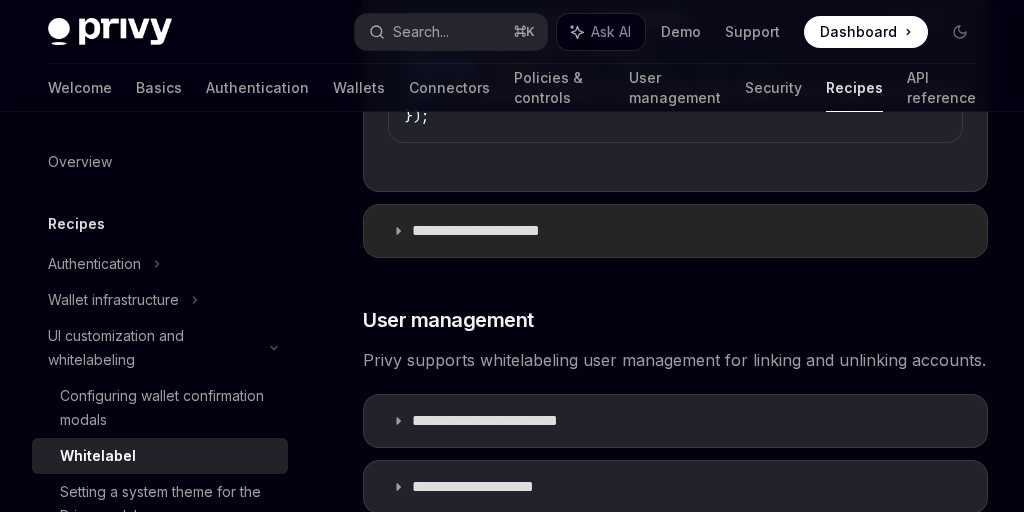 click on "**********" at bounding box center (495, 231) 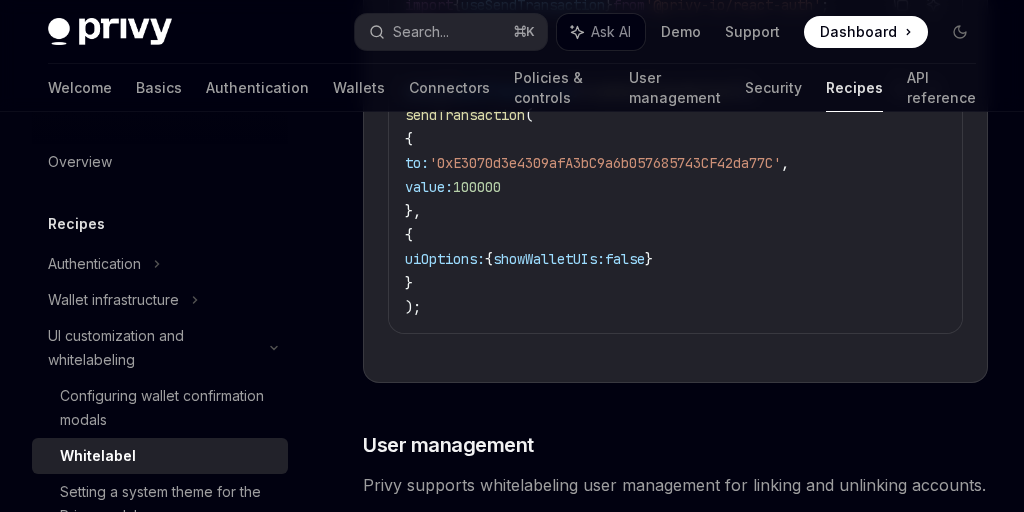 scroll, scrollTop: 3587, scrollLeft: 0, axis: vertical 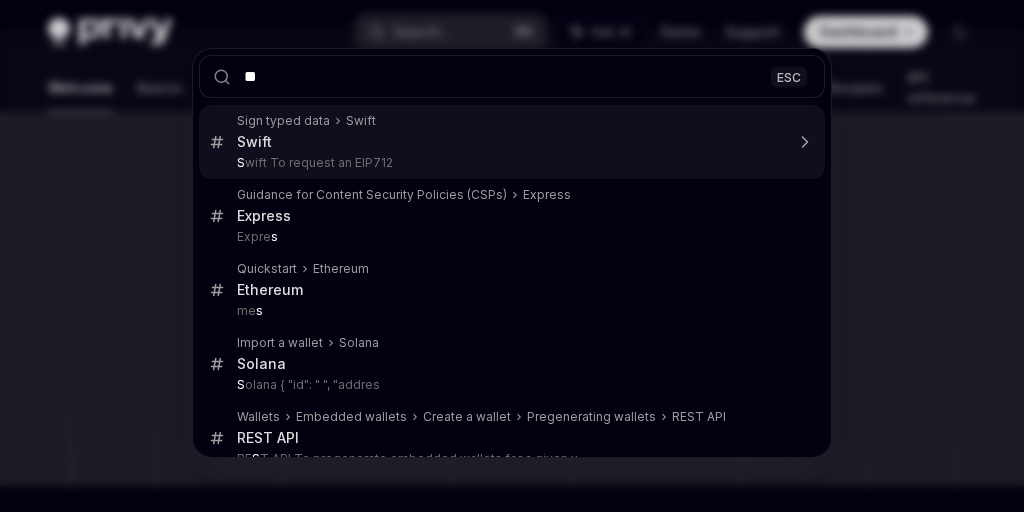 type on "***" 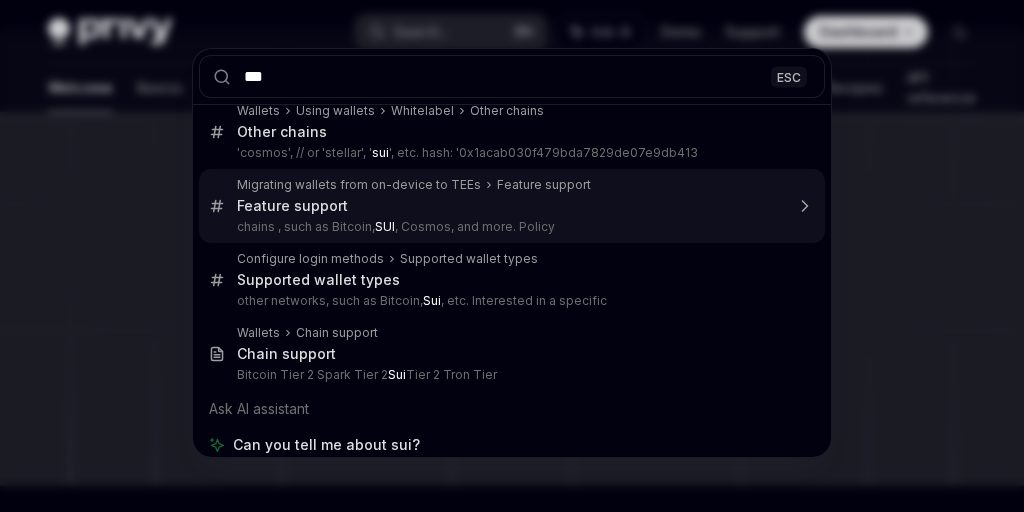 scroll, scrollTop: 164, scrollLeft: 0, axis: vertical 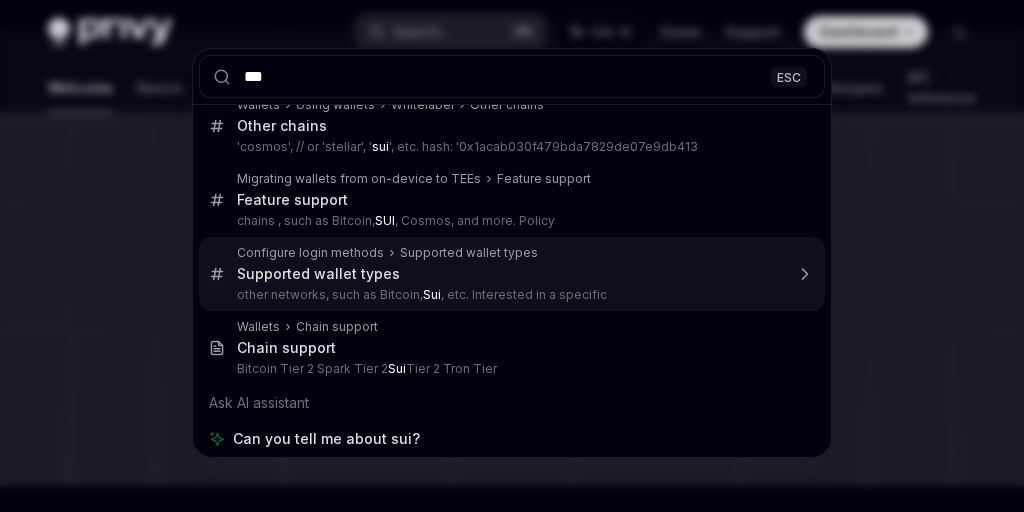type 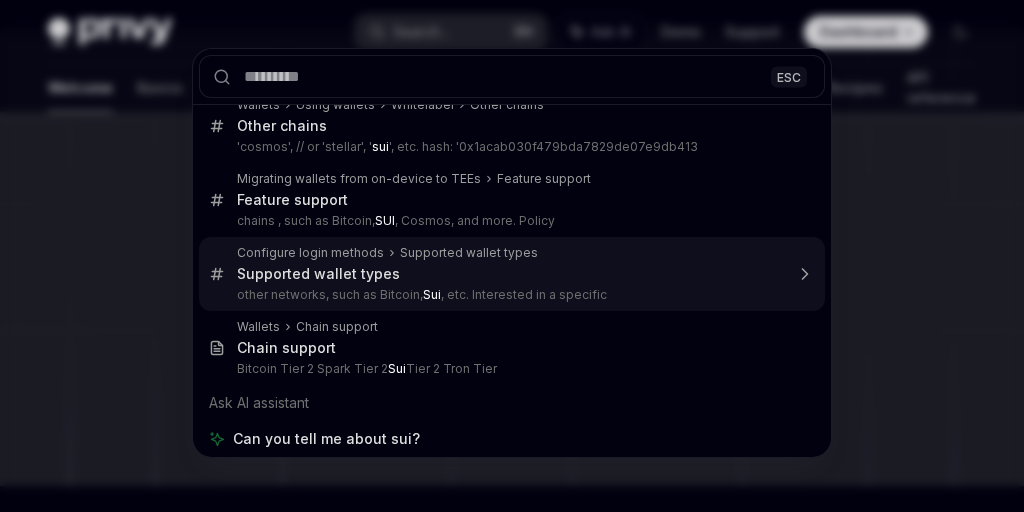 scroll, scrollTop: 0, scrollLeft: 0, axis: both 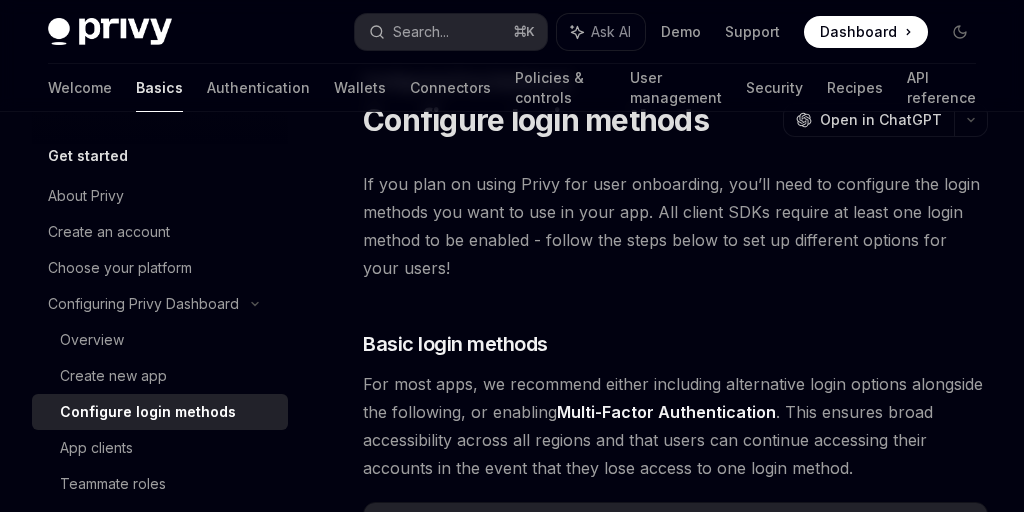 type on "*" 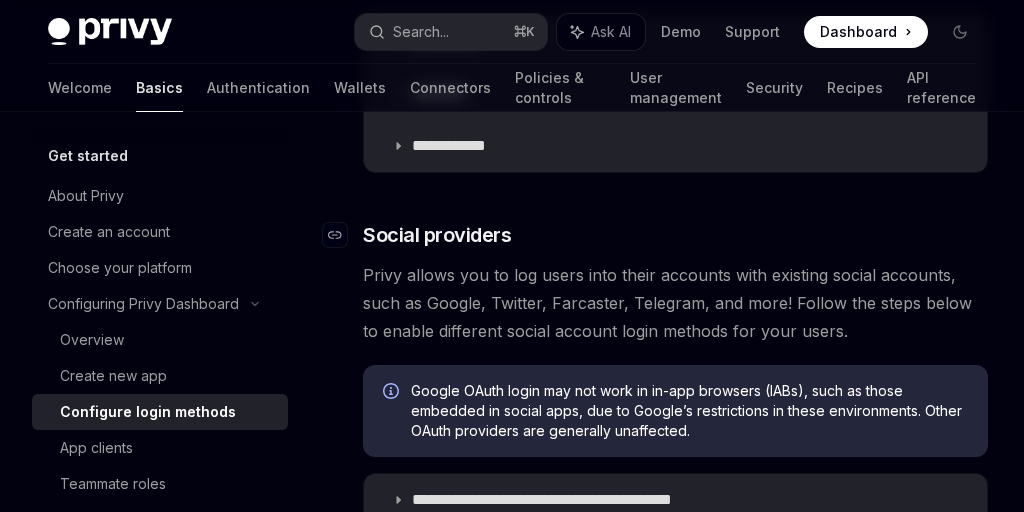 scroll, scrollTop: 569, scrollLeft: 0, axis: vertical 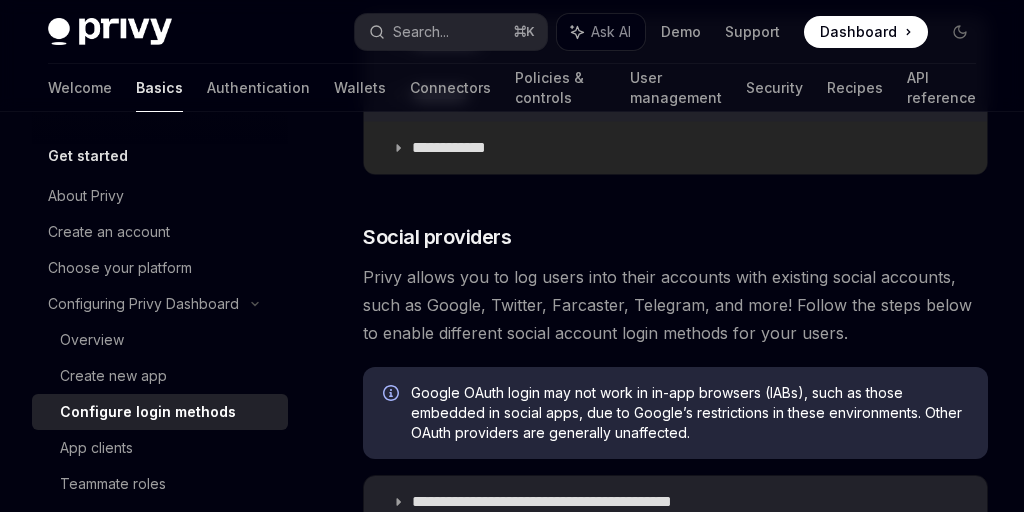 click on "**********" at bounding box center [456, 148] 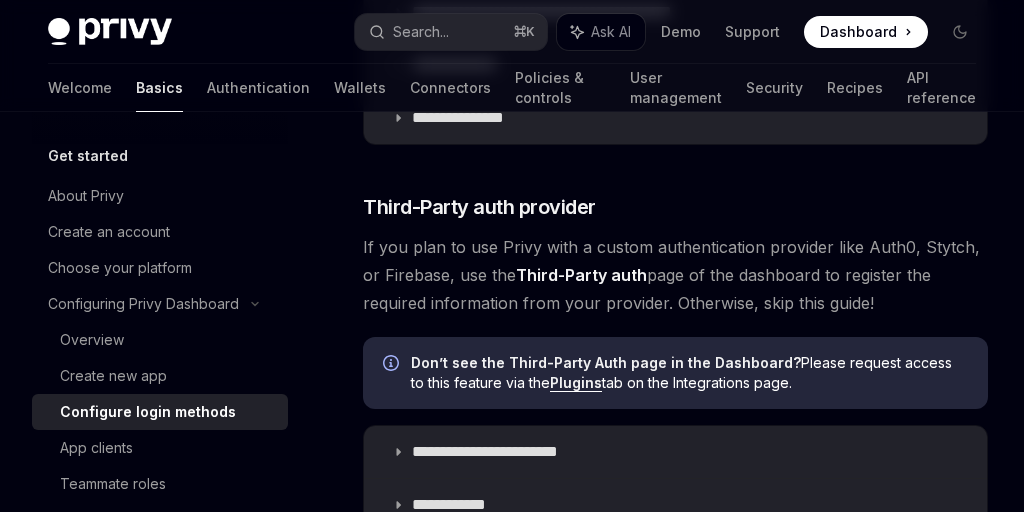scroll, scrollTop: 1657, scrollLeft: 0, axis: vertical 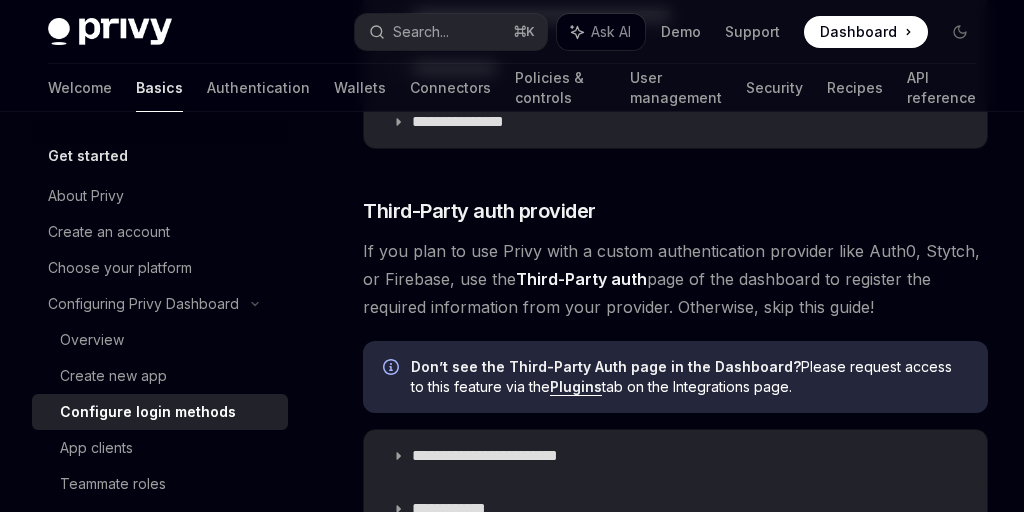 click on "Privy Docs  home page Search... ⌘ K Ask AI Demo Support Dashboard Dashboard Search..." at bounding box center (512, 32) 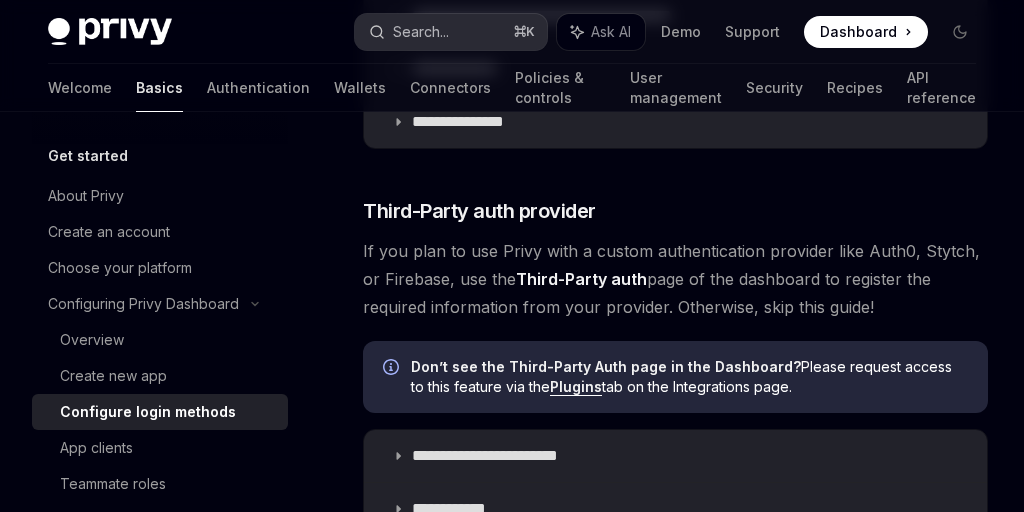 click on "Search..." at bounding box center [421, 32] 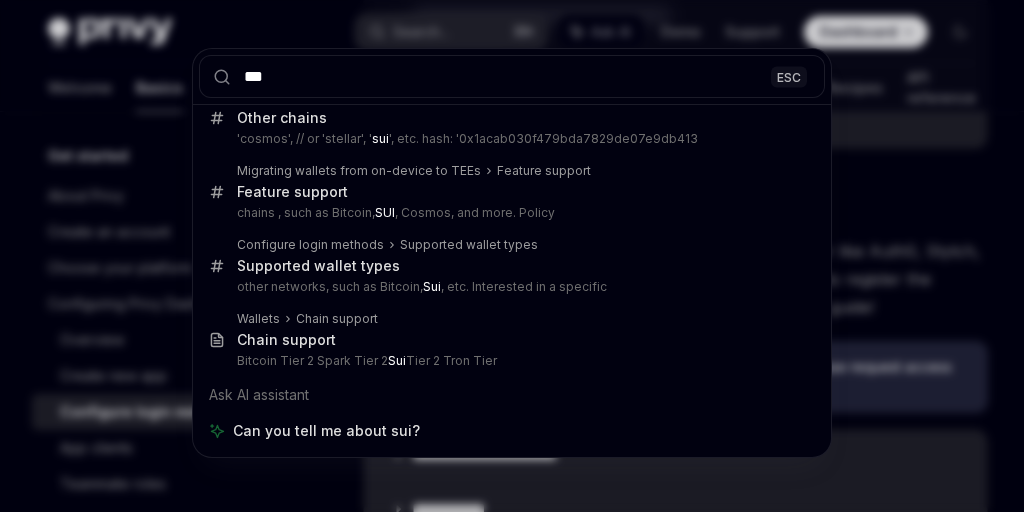 scroll, scrollTop: 172, scrollLeft: 0, axis: vertical 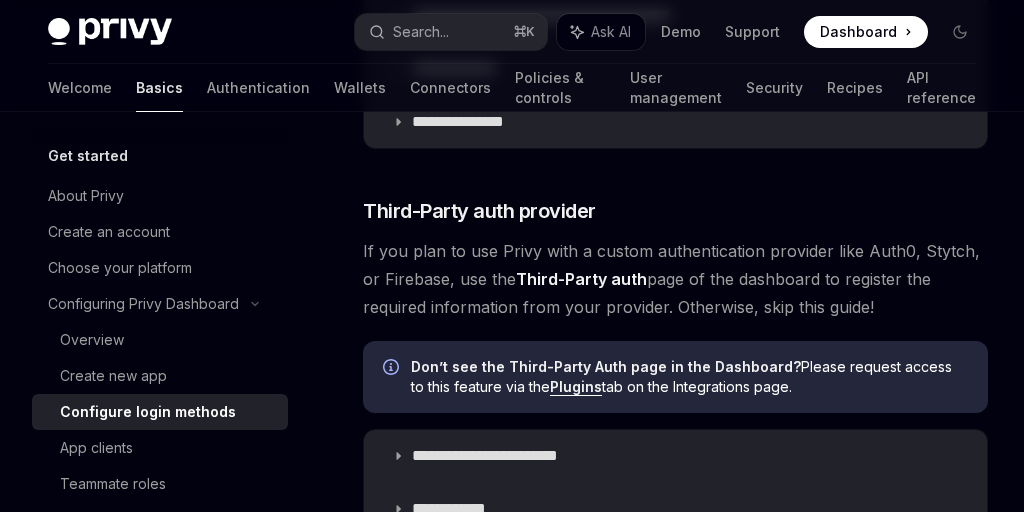 click on "Privy Docs  home page Search... ⌘ K Ask AI Demo Support Dashboard Dashboard Search..." at bounding box center (512, 32) 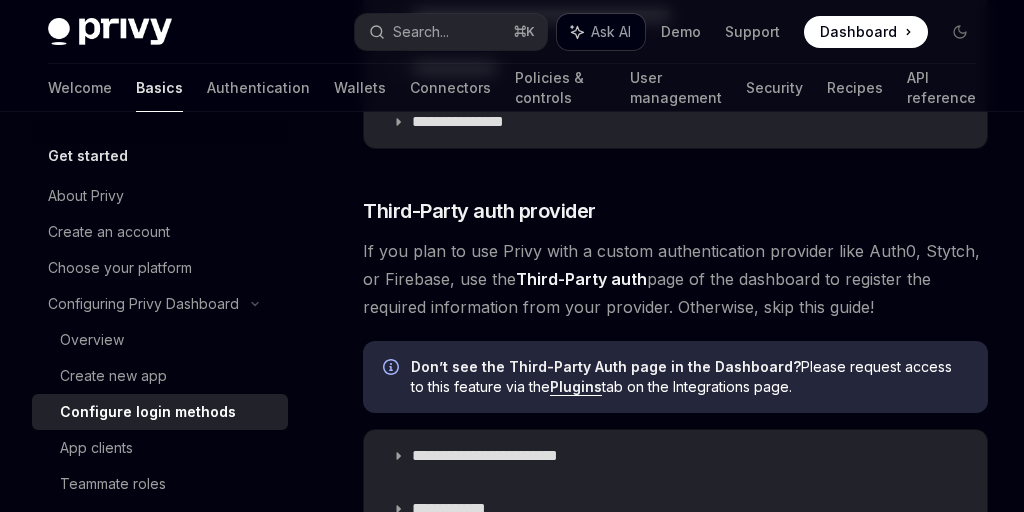click on "Ask AI" at bounding box center (611, 32) 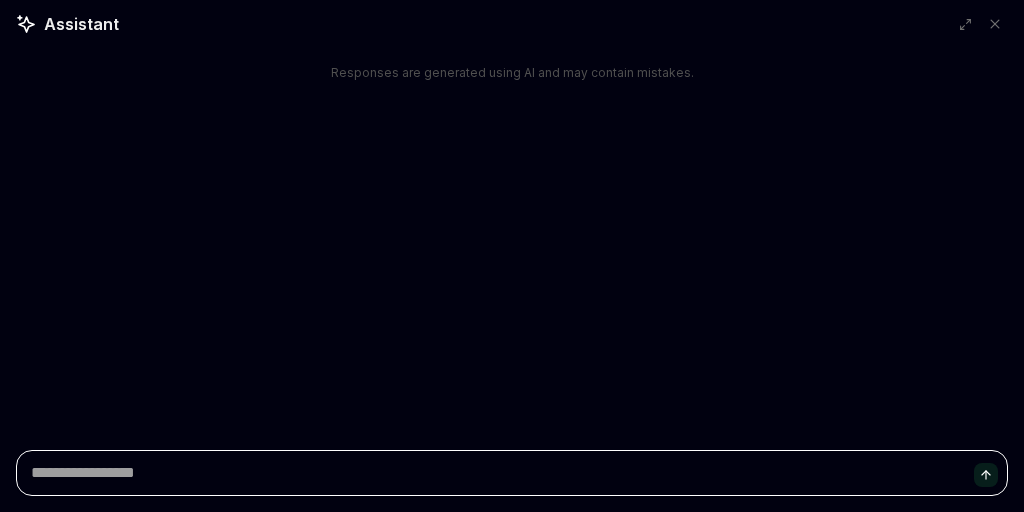 click at bounding box center [512, 473] 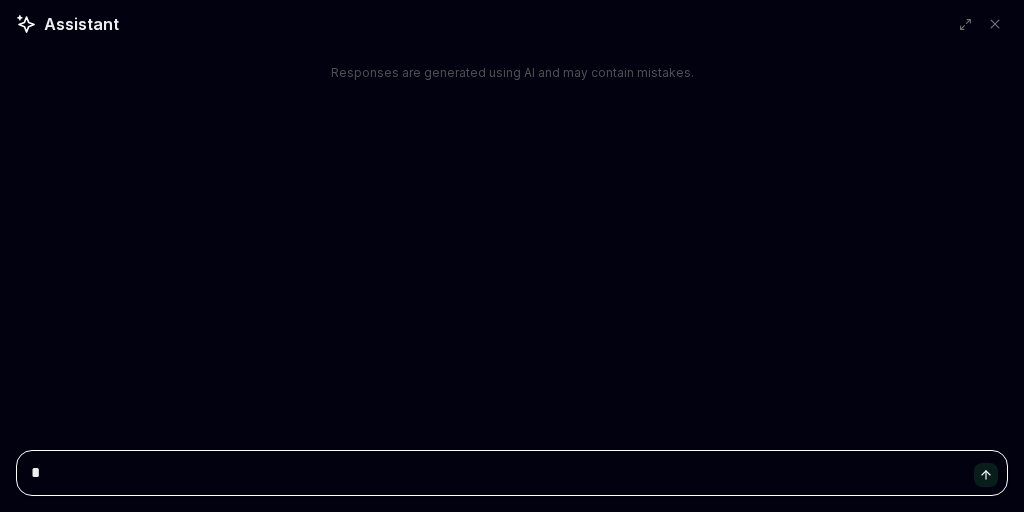 type on "*" 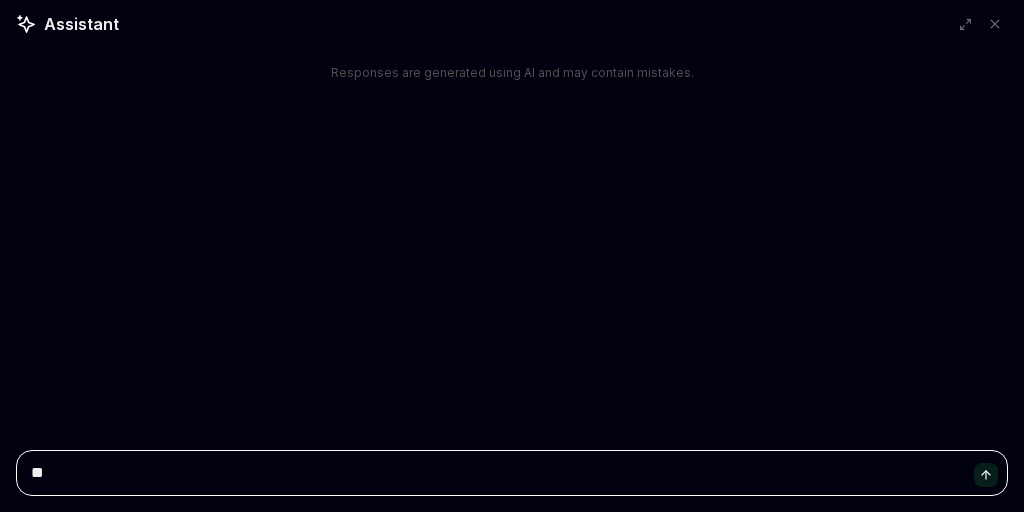 type on "*" 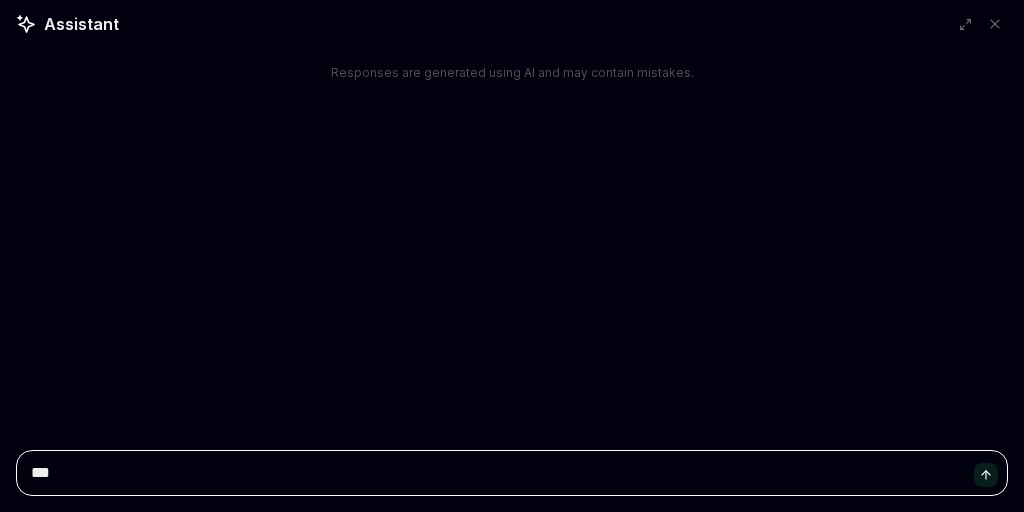 type on "*" 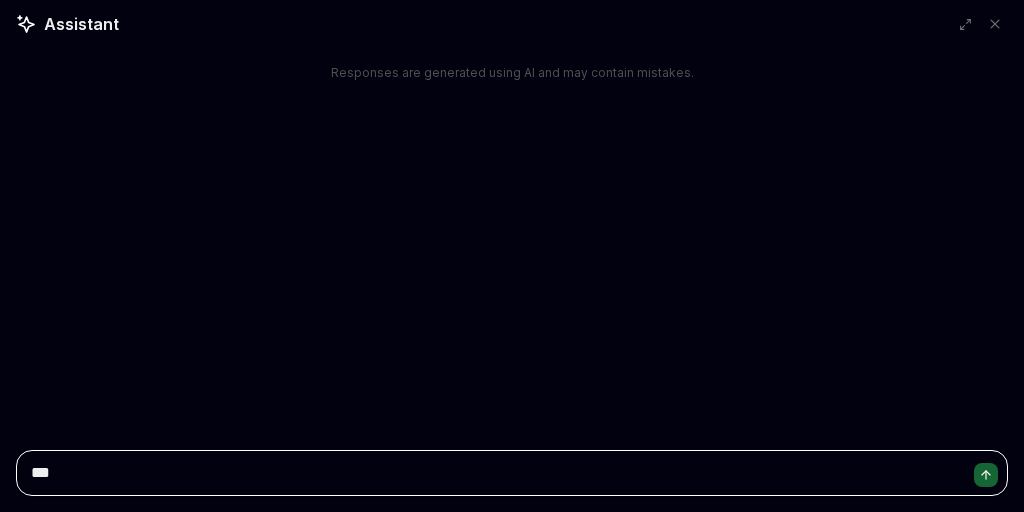 type on "****" 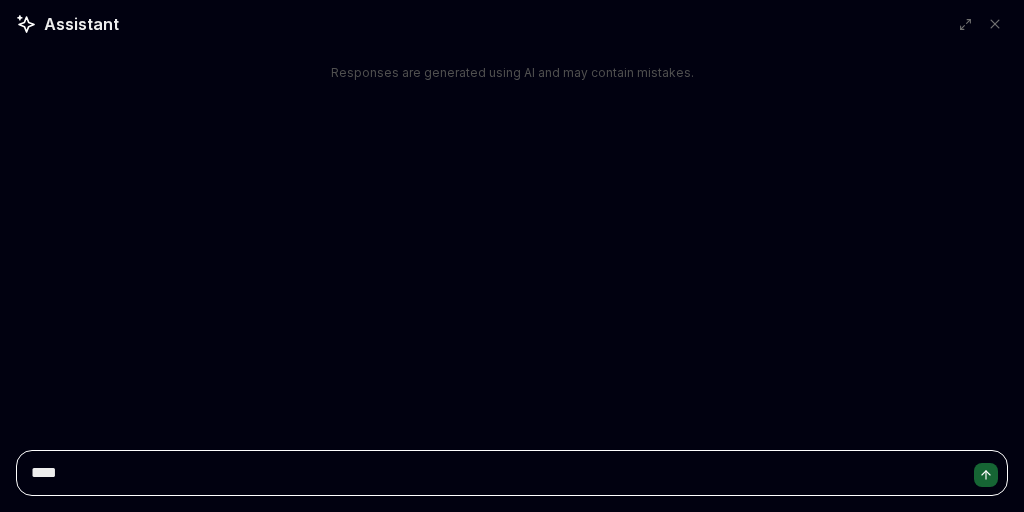 type on "*" 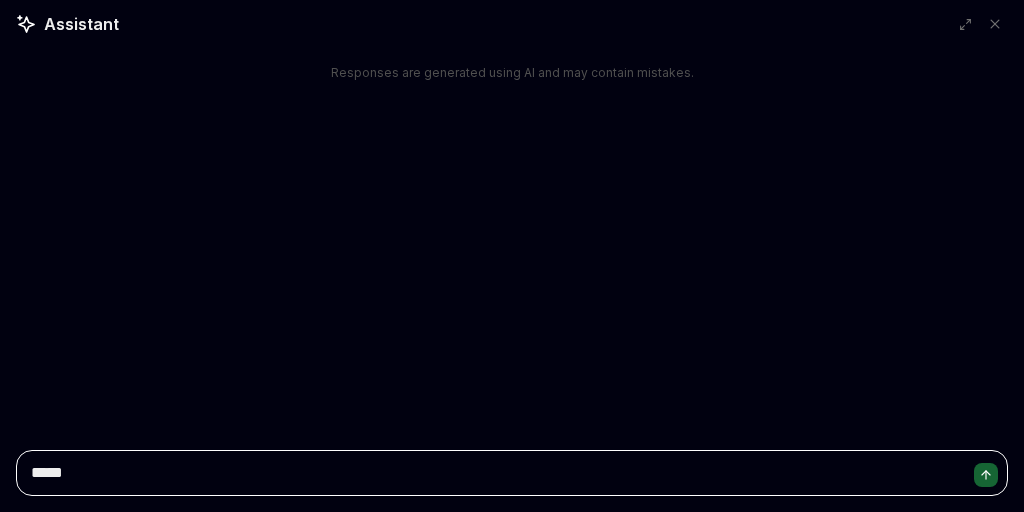 type on "*" 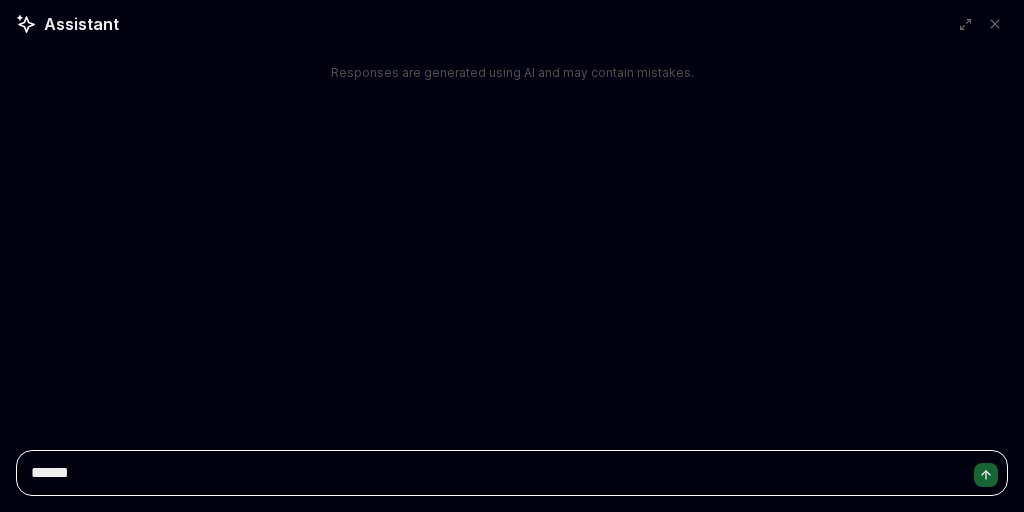 type on "*" 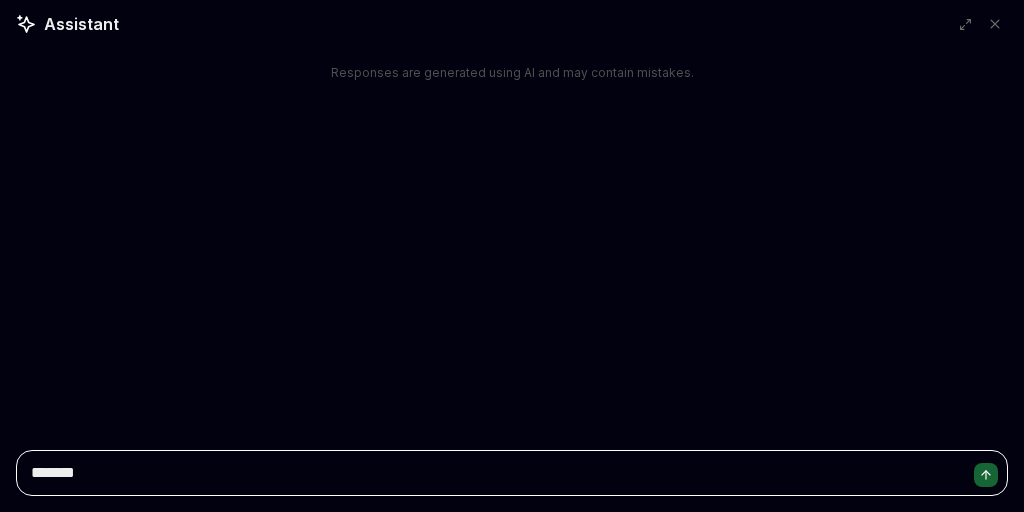 type on "*" 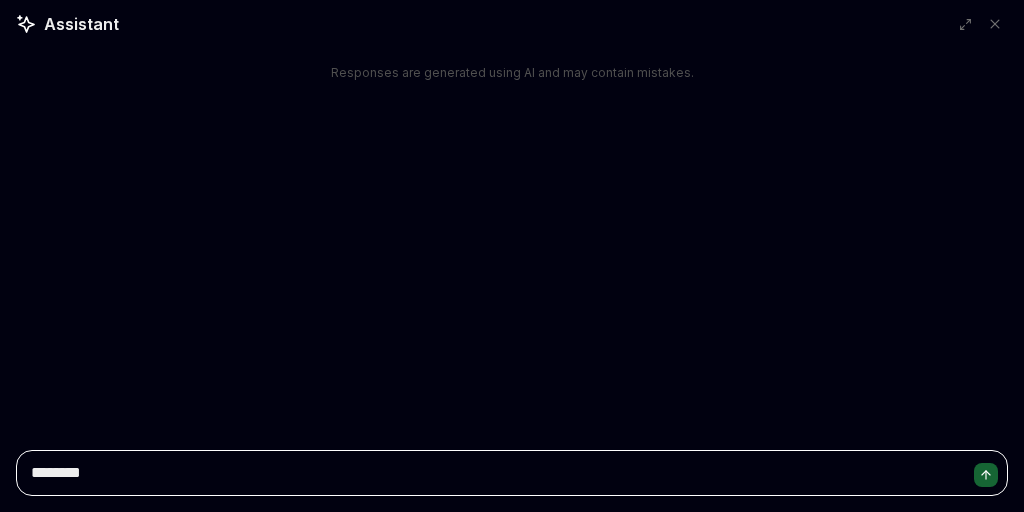 type on "*" 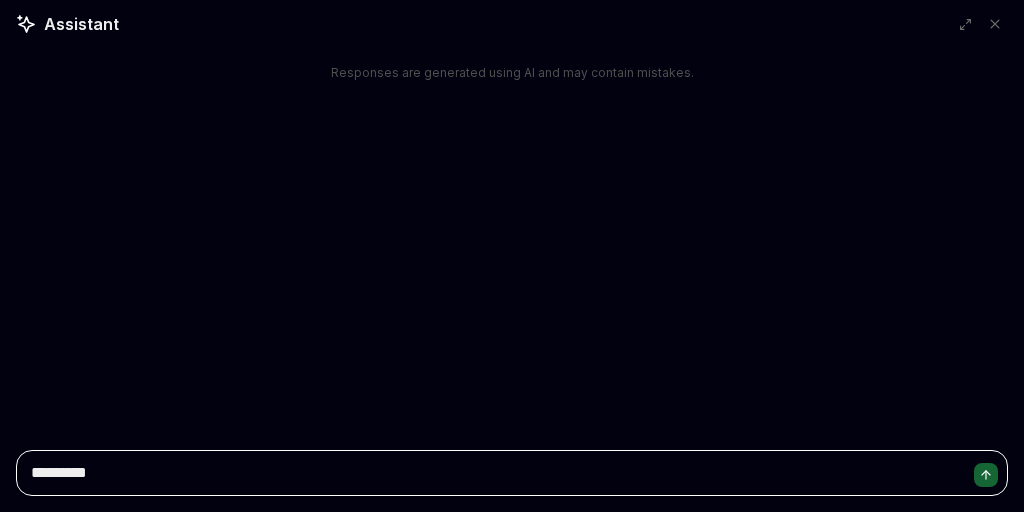type on "*" 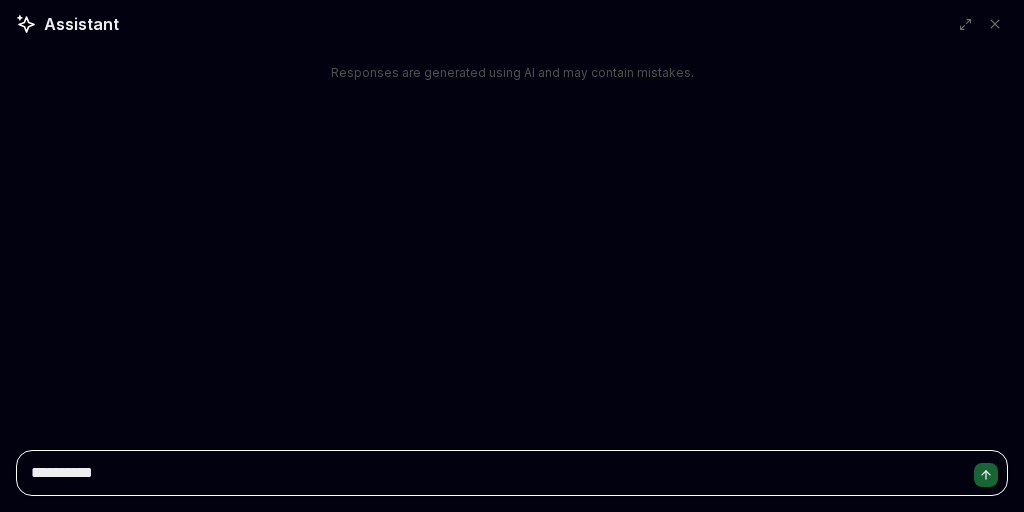 type on "*" 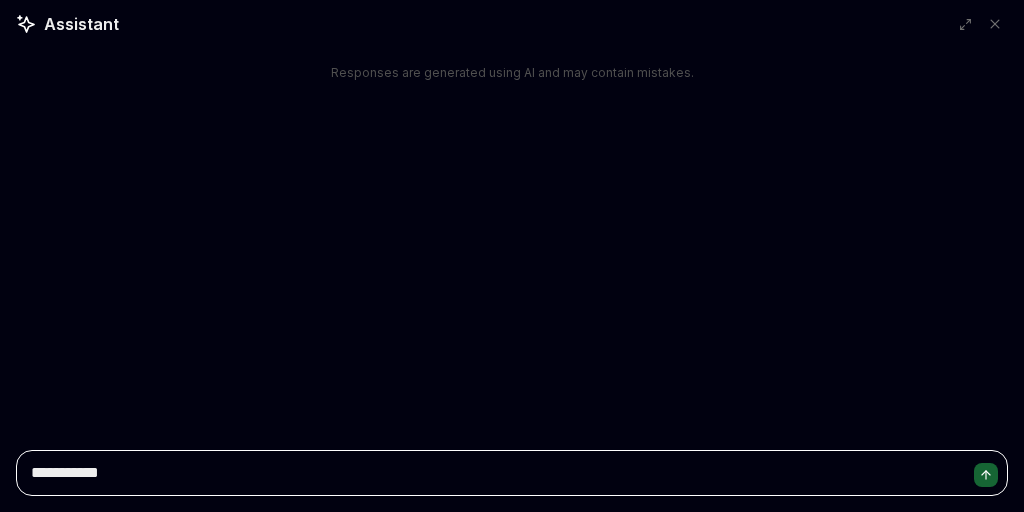 type on "*" 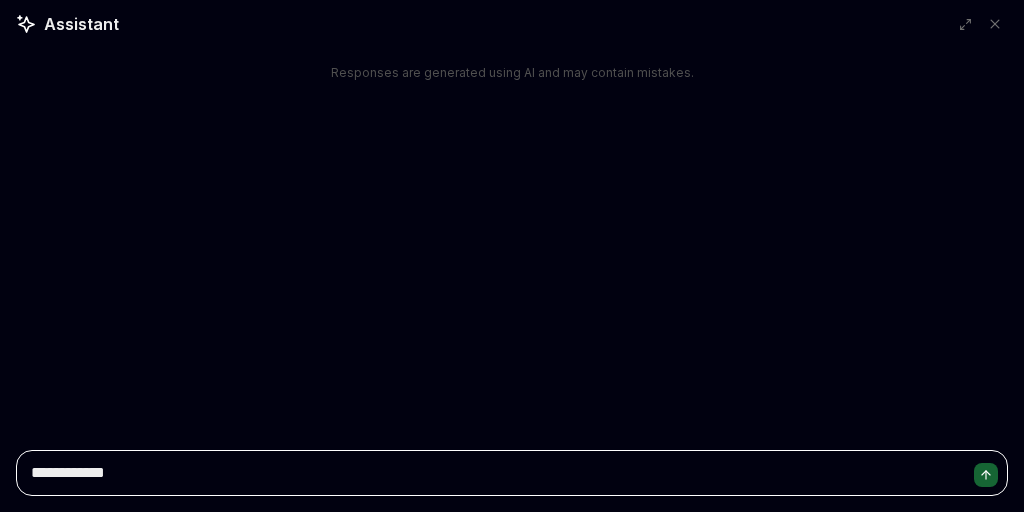 type on "*" 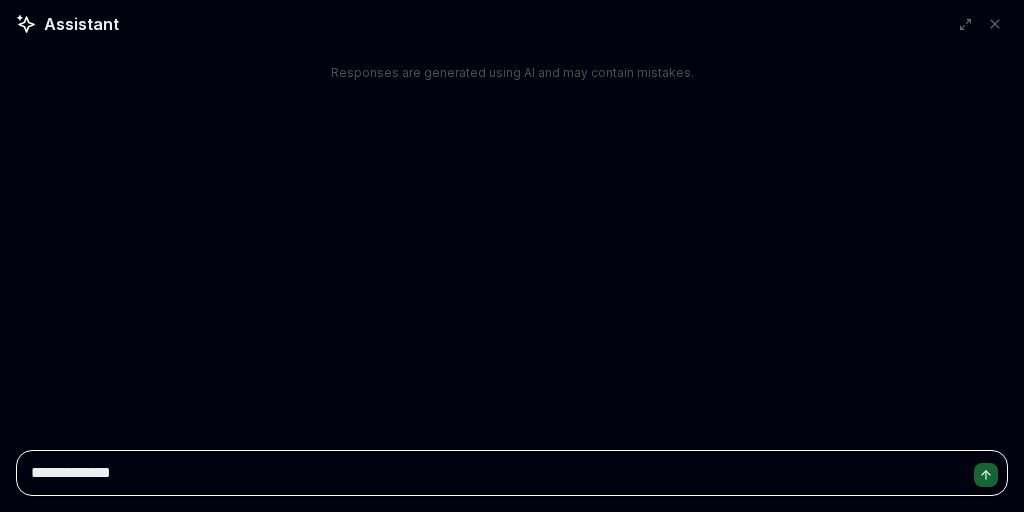 type on "*" 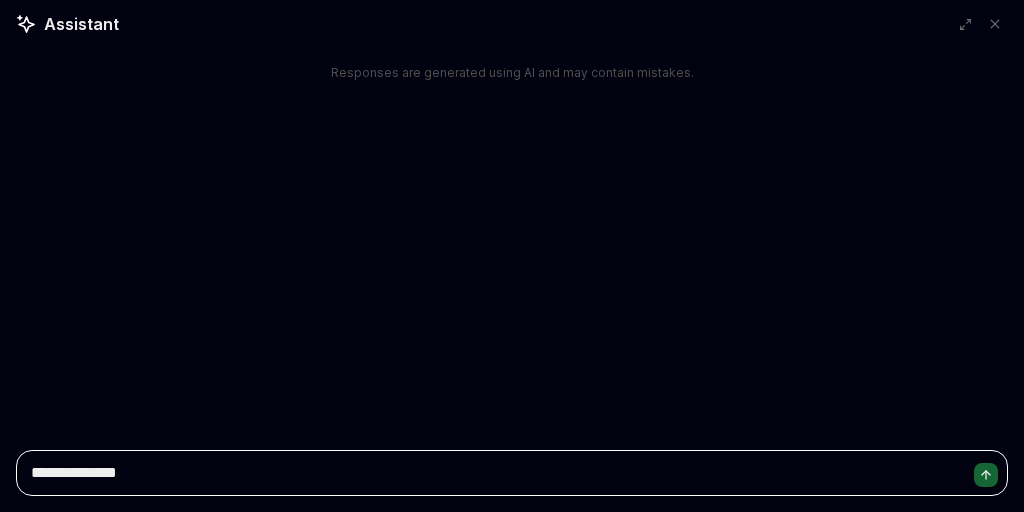 type on "*" 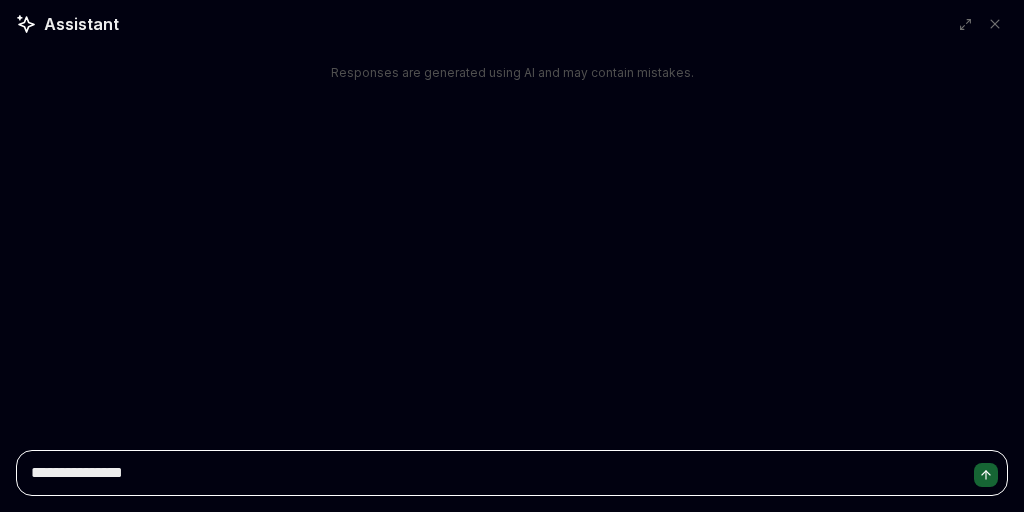 type on "*" 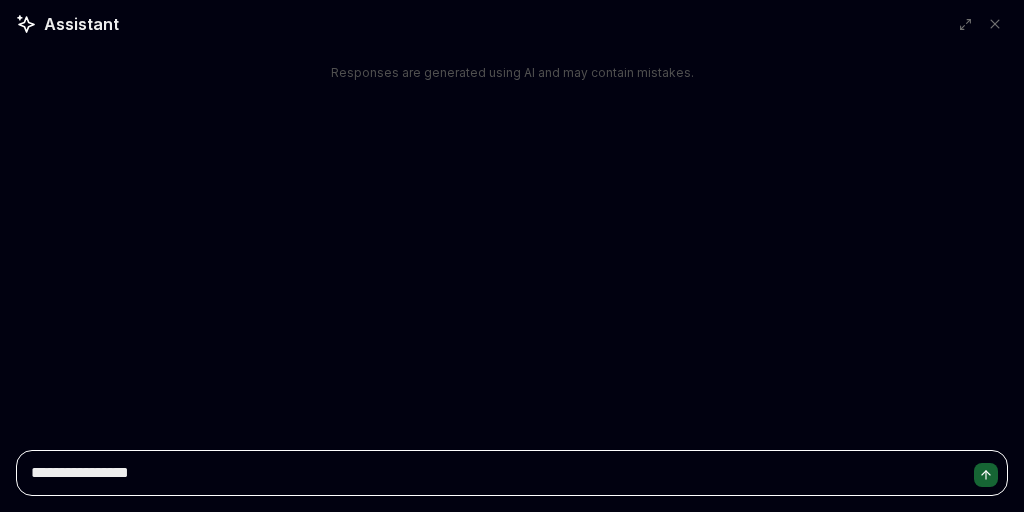 type on "*" 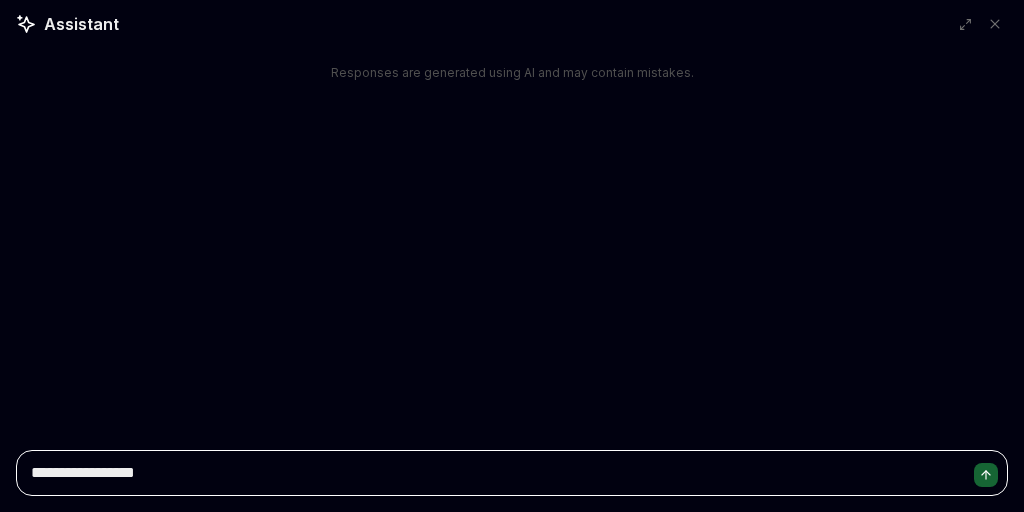 type on "*" 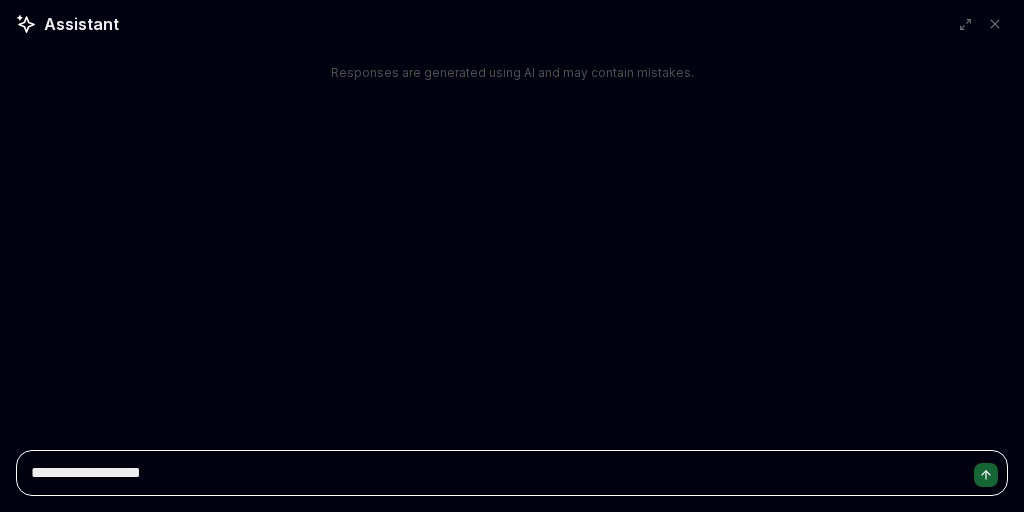 type on "*" 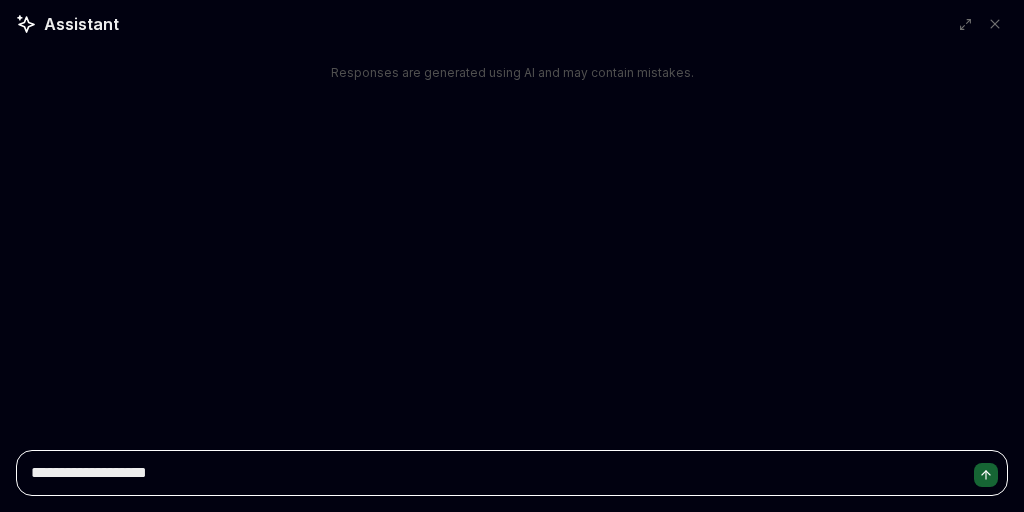 type on "*" 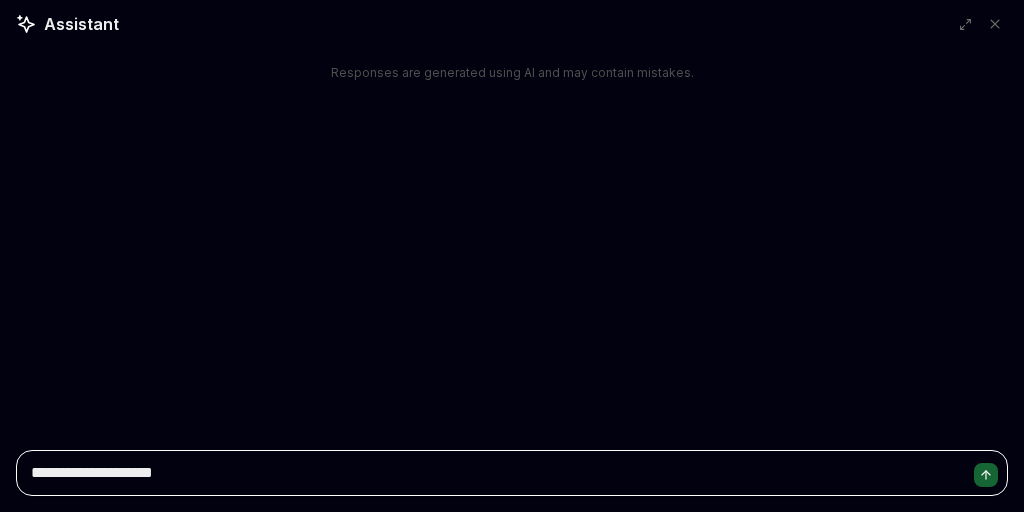 type on "*" 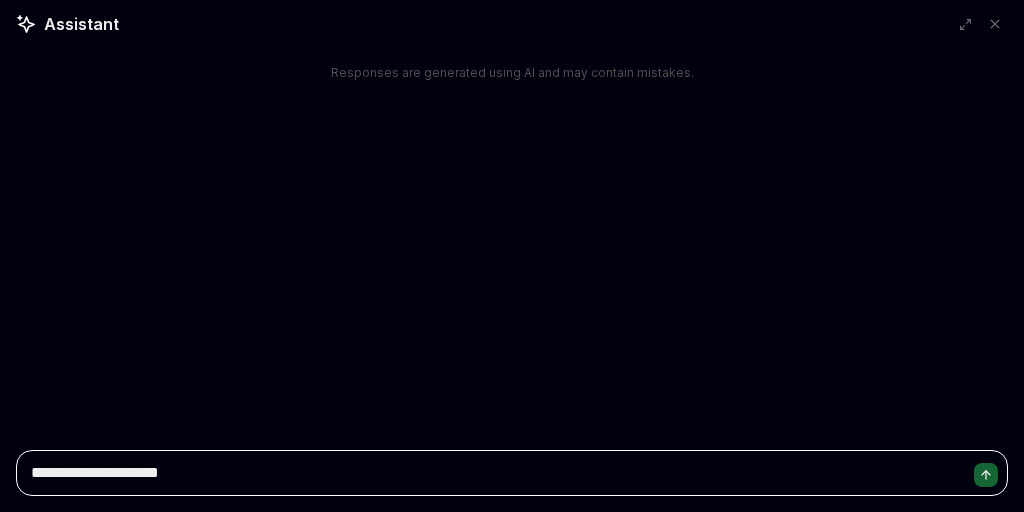 type on "*" 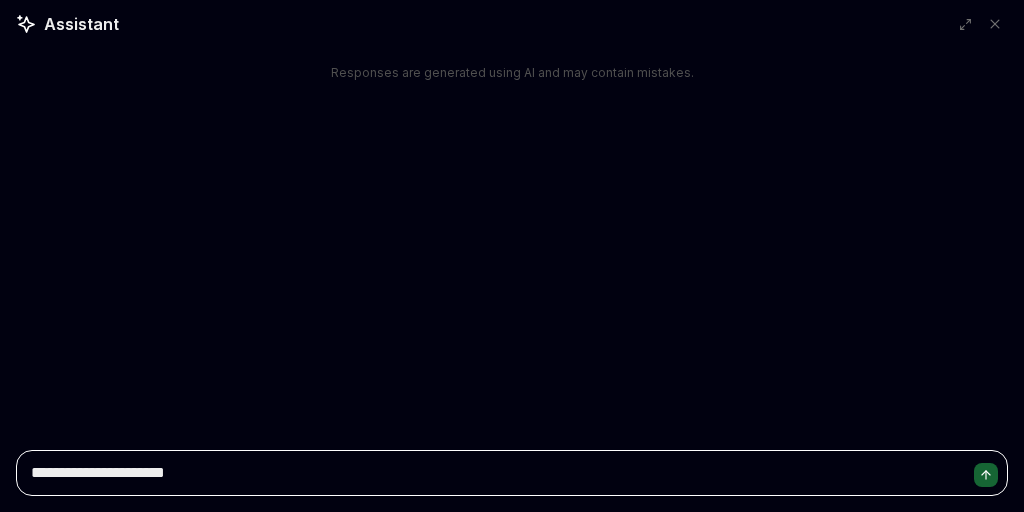 type on "*" 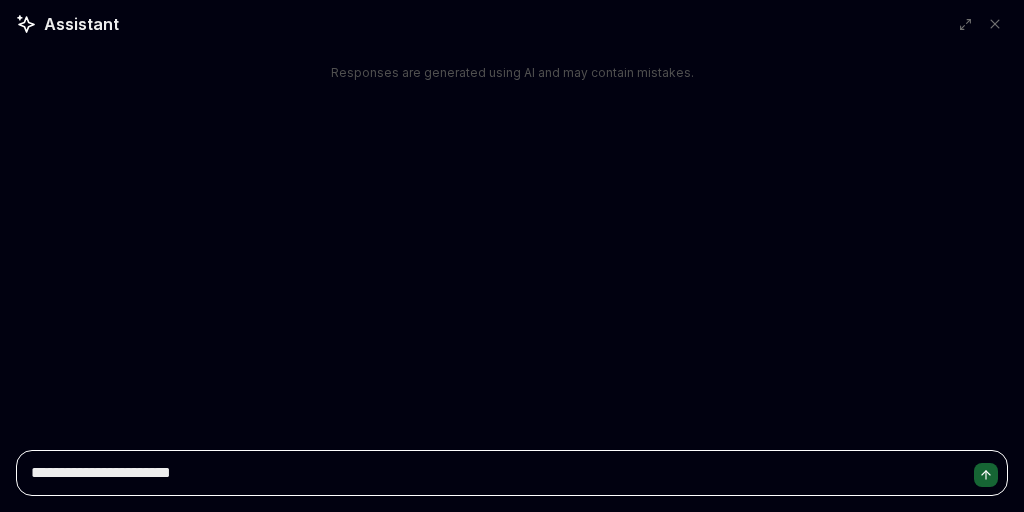 type on "*" 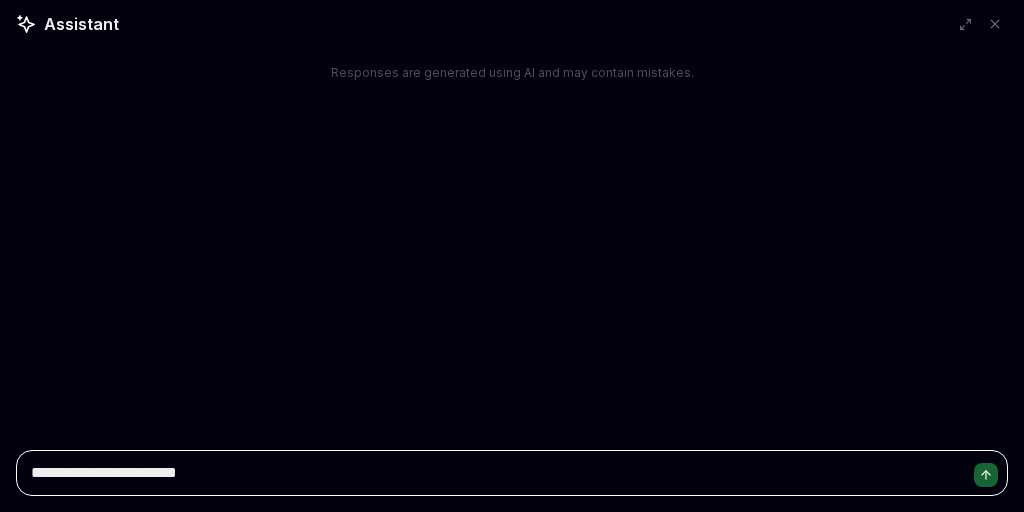 type on "*" 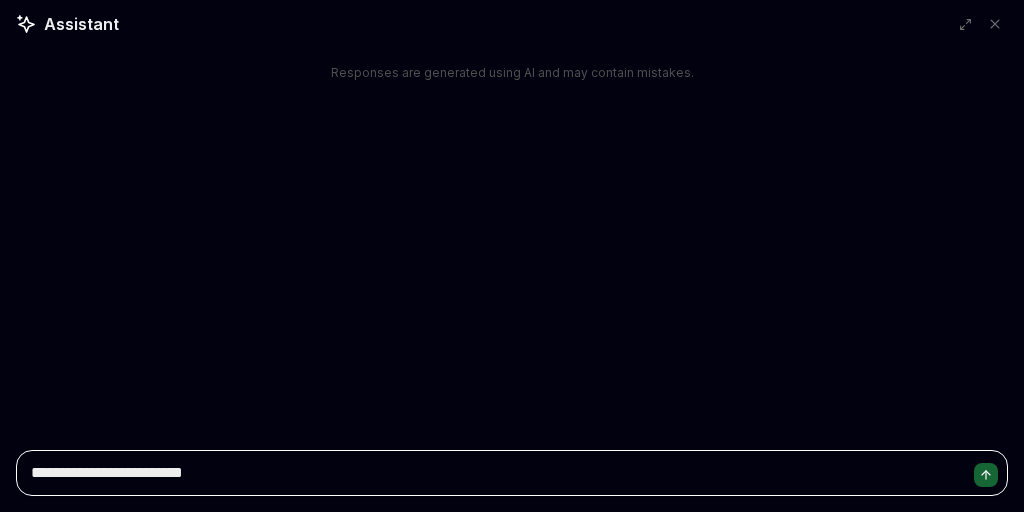 type on "*" 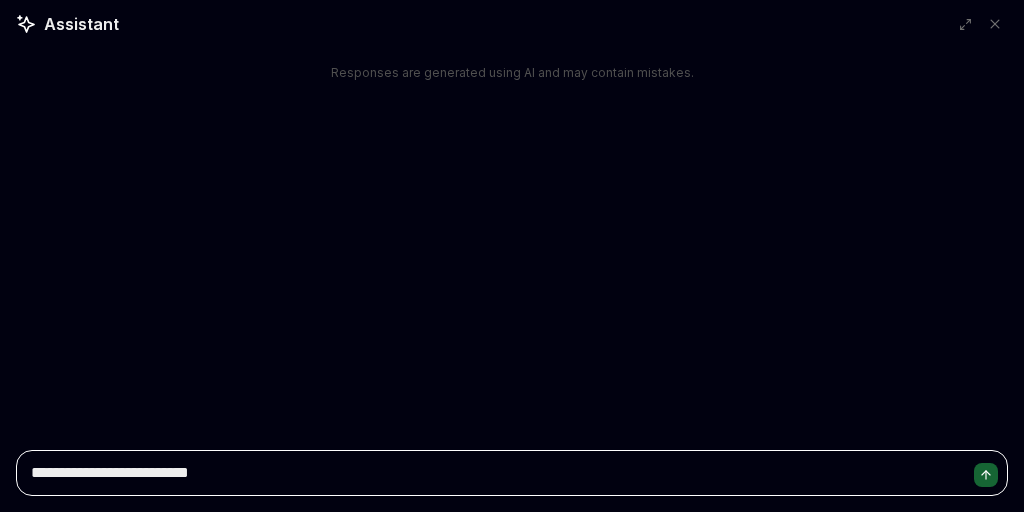 type on "*" 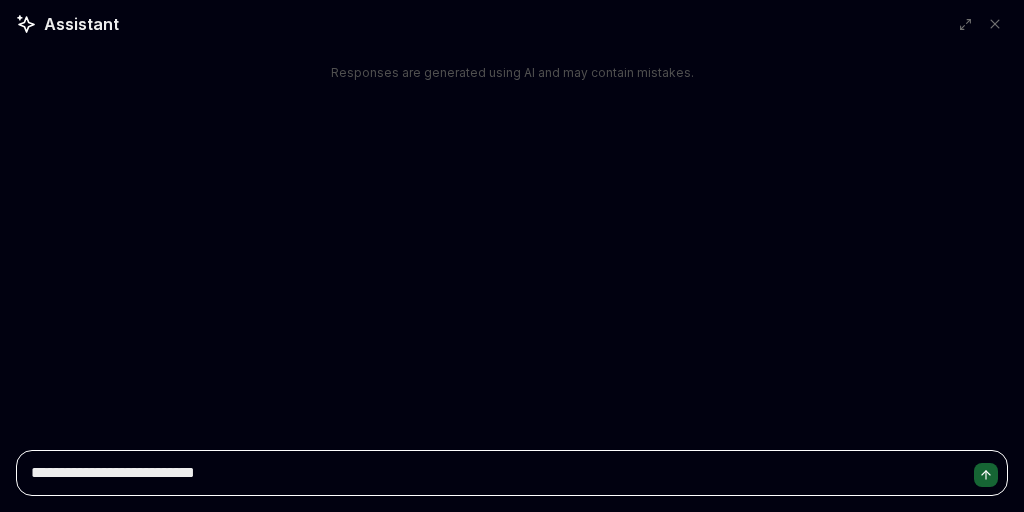 type on "*" 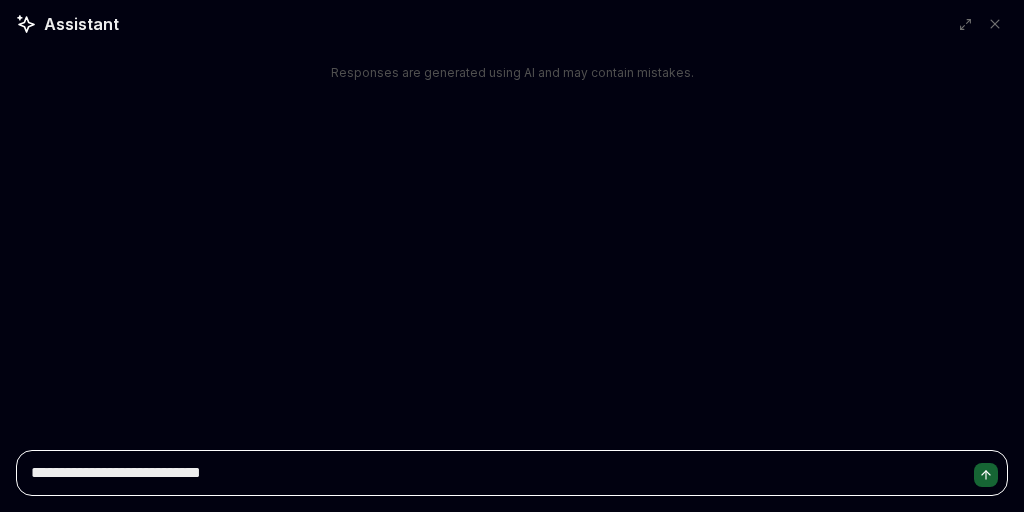 type on "*" 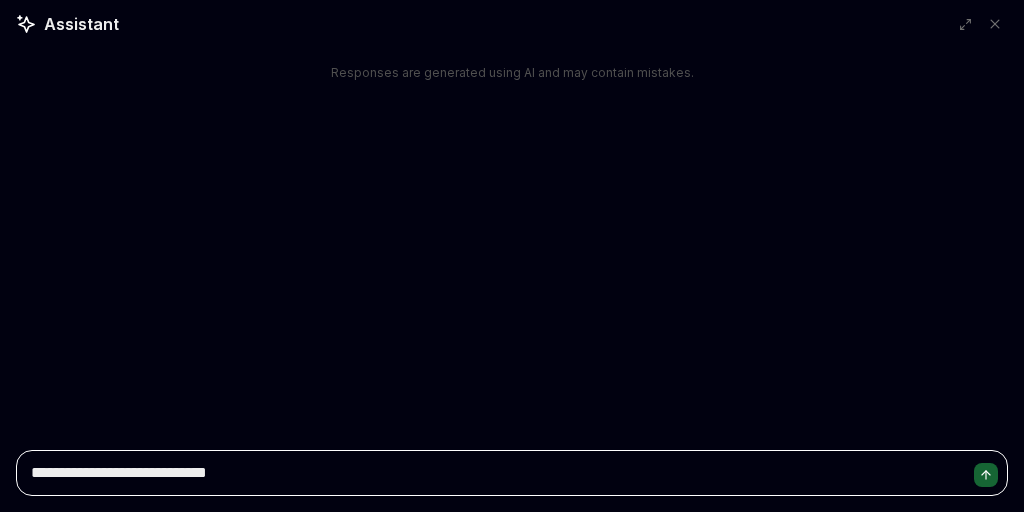 type on "*" 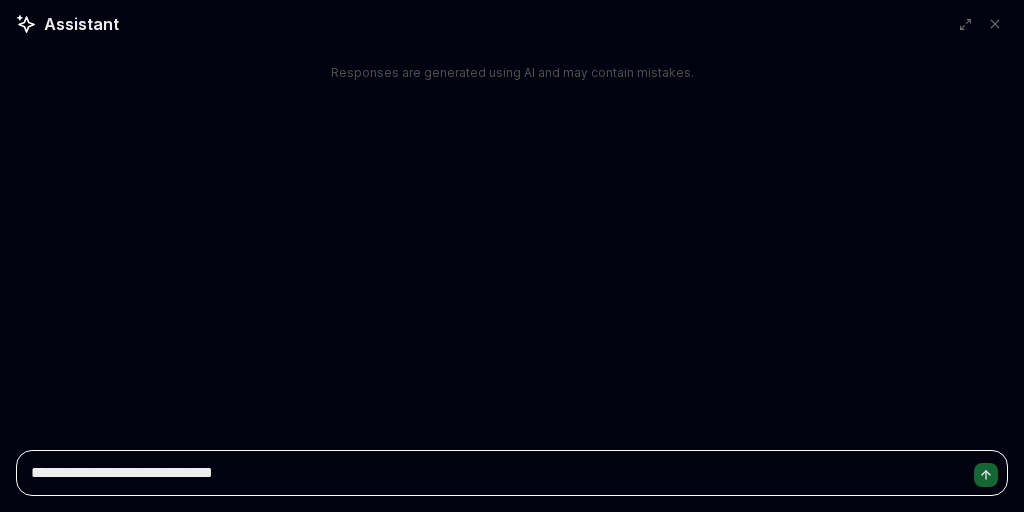 type on "*" 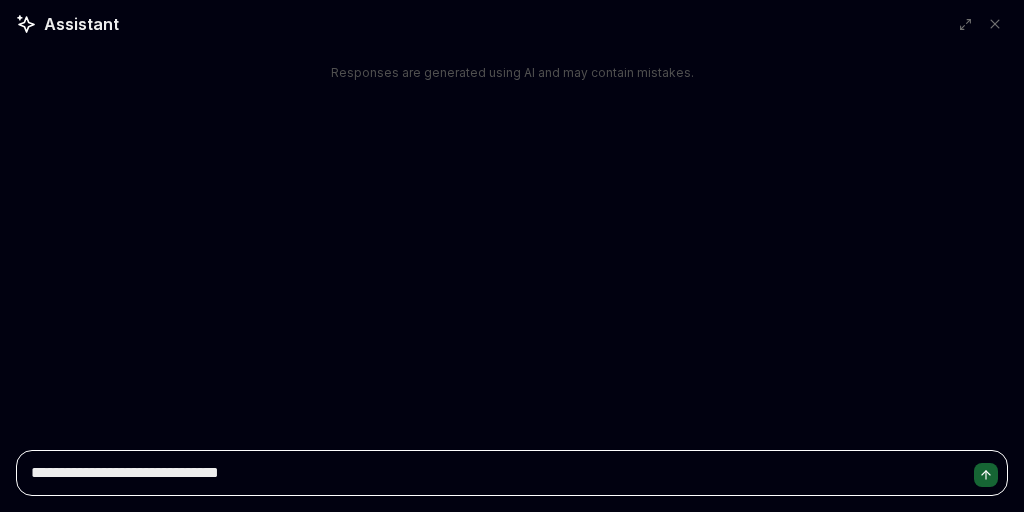 type on "*" 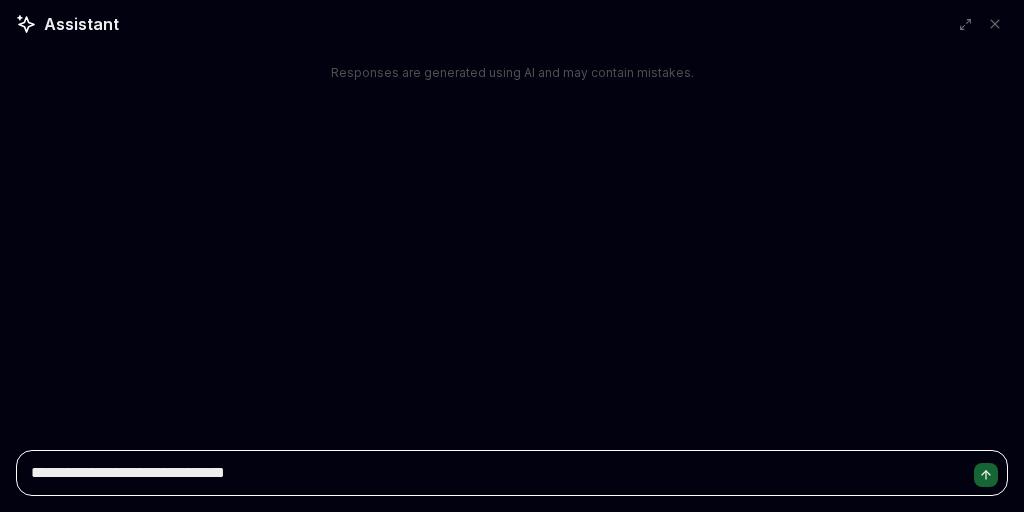 type on "*" 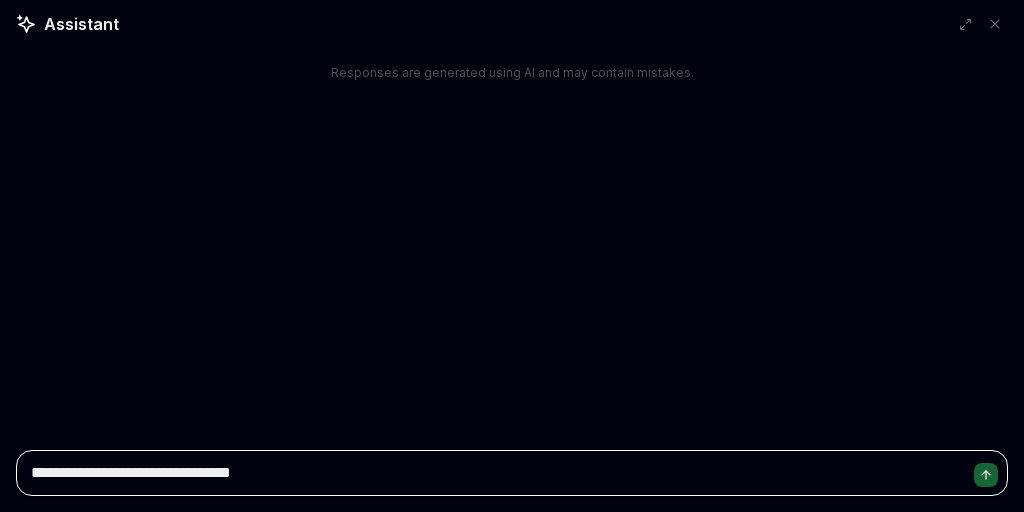 type on "*" 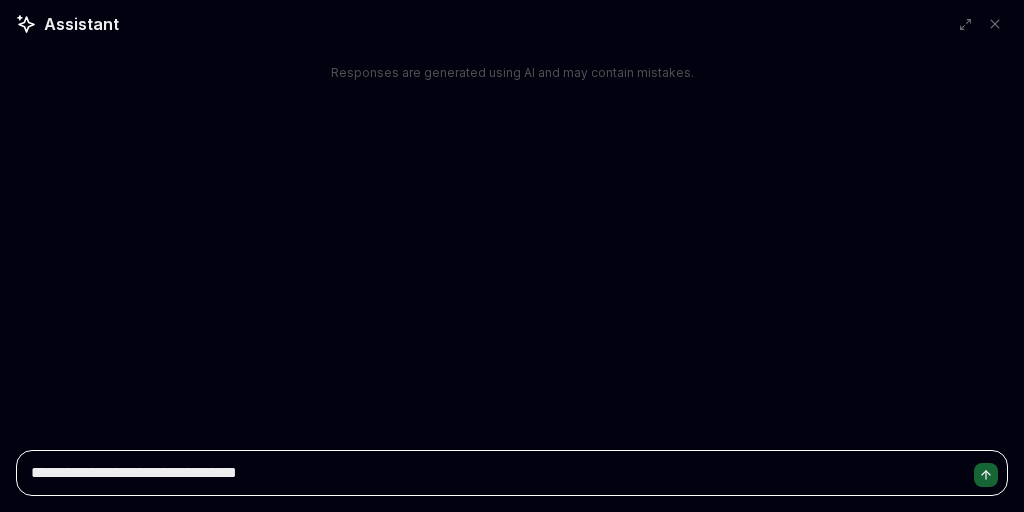 type on "*" 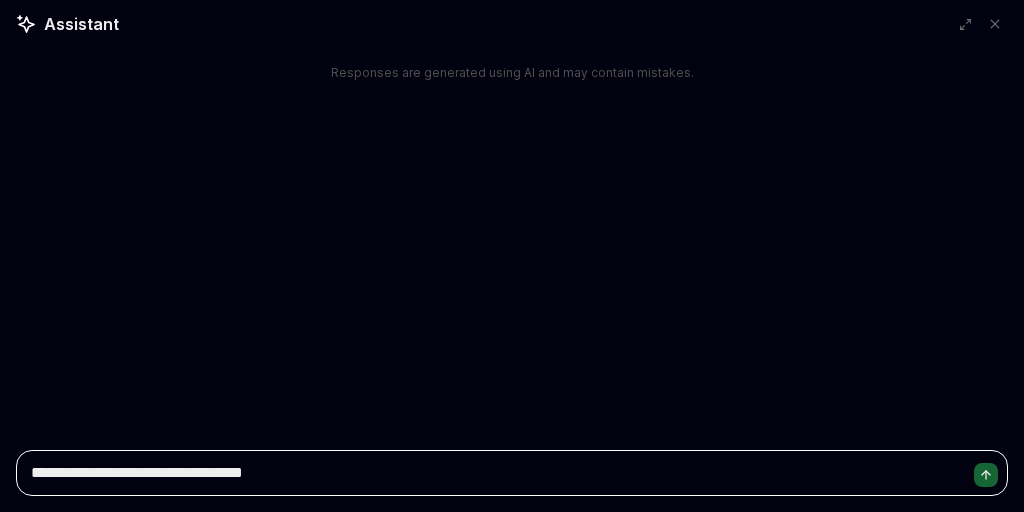 type on "*" 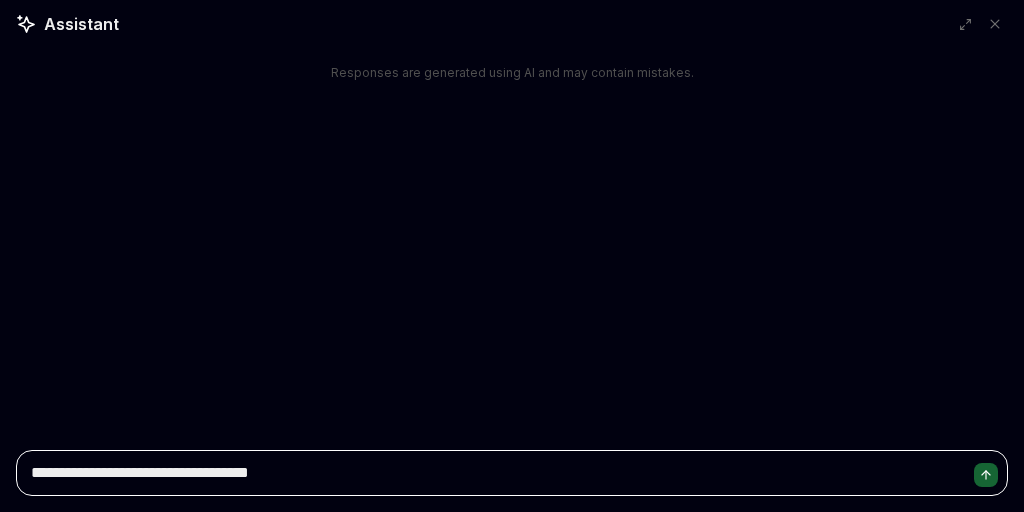 type on "*" 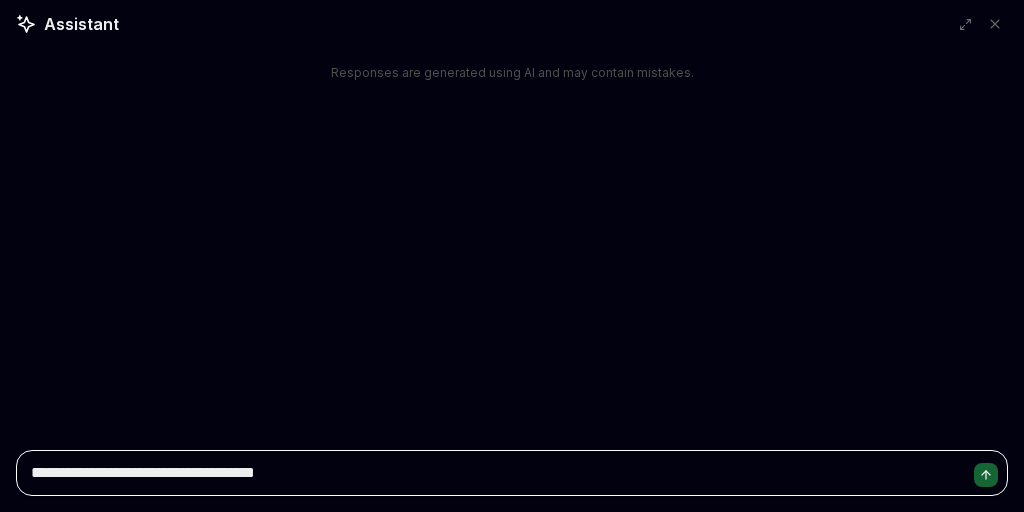 type on "*" 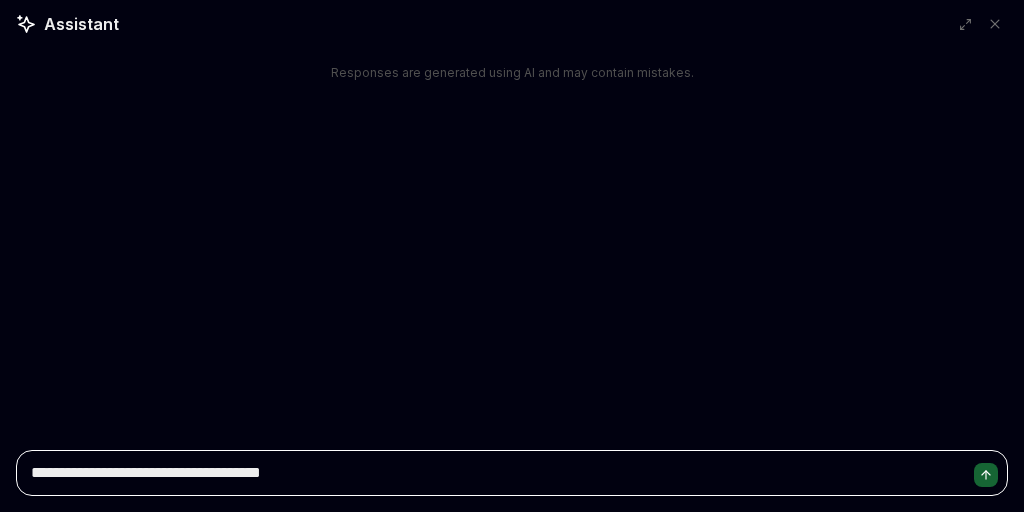 type on "*" 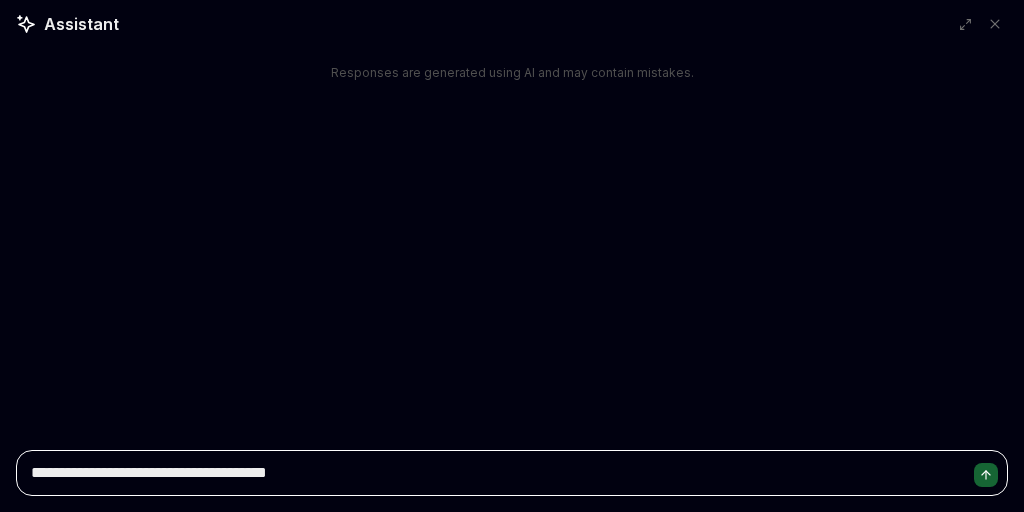 type on "*" 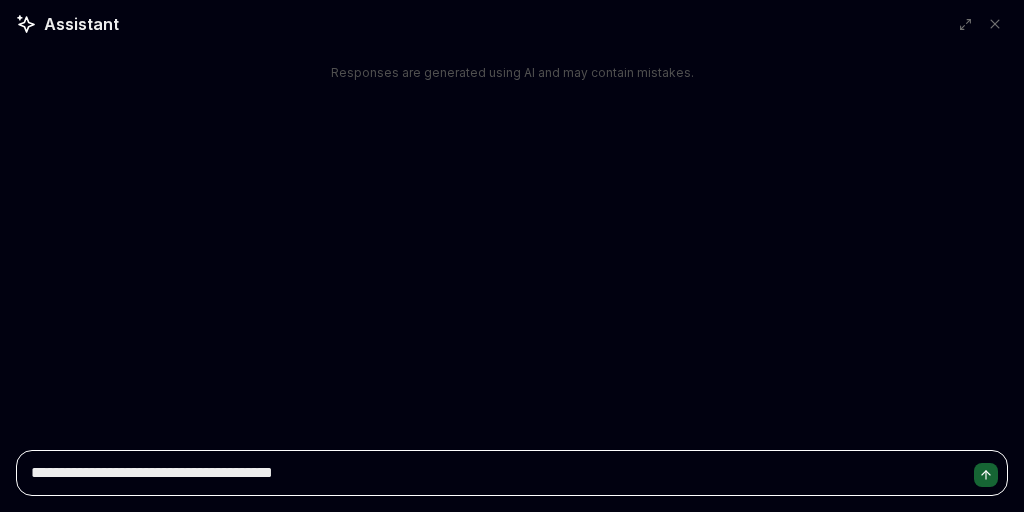 type on "*" 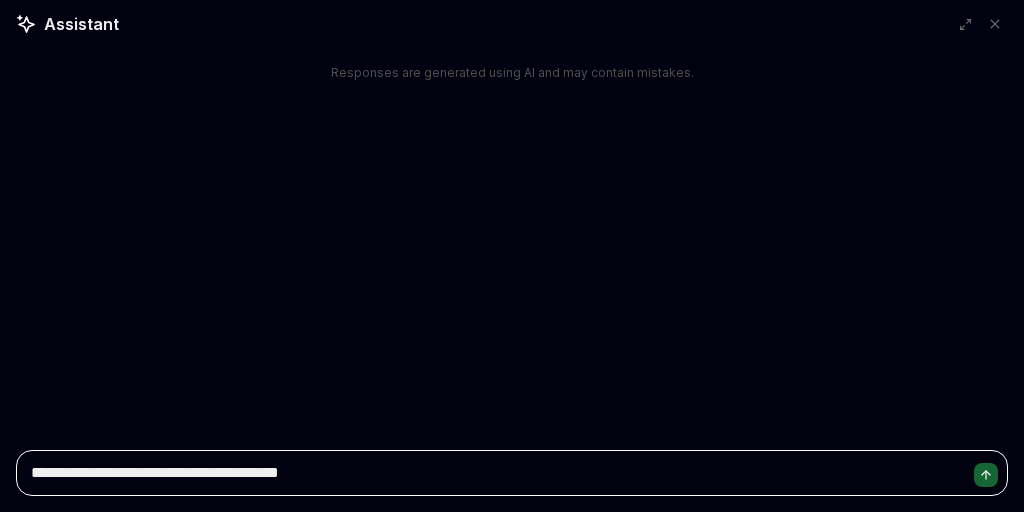 type on "*" 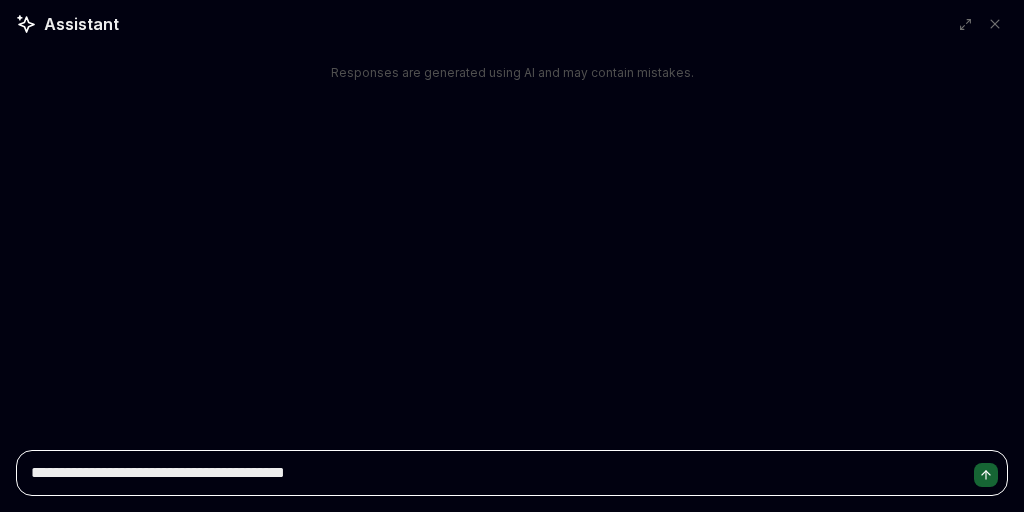 type on "*" 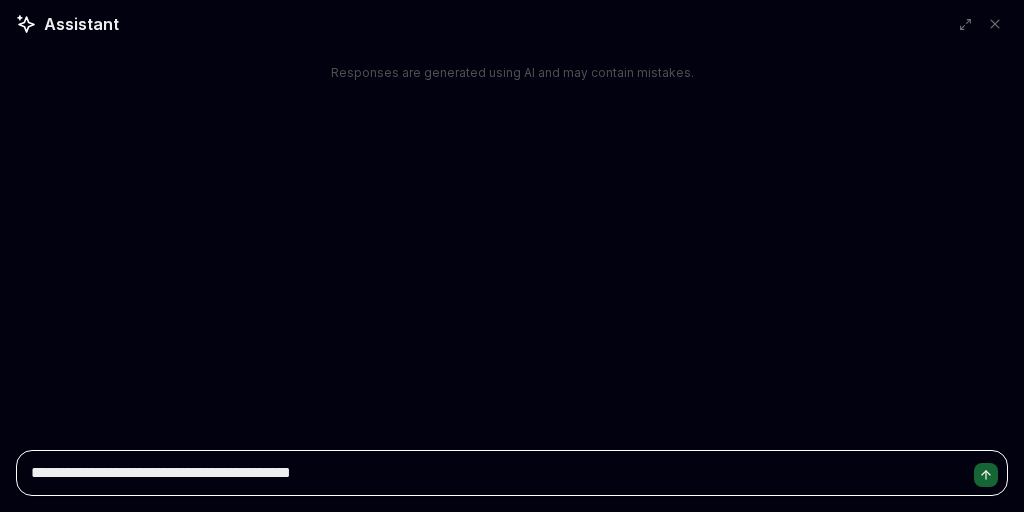 type on "*" 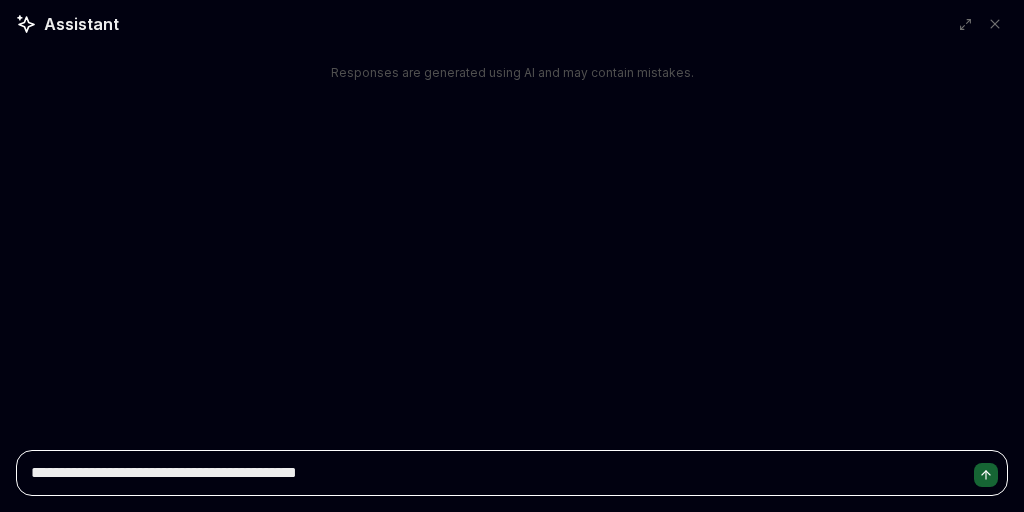 type on "*" 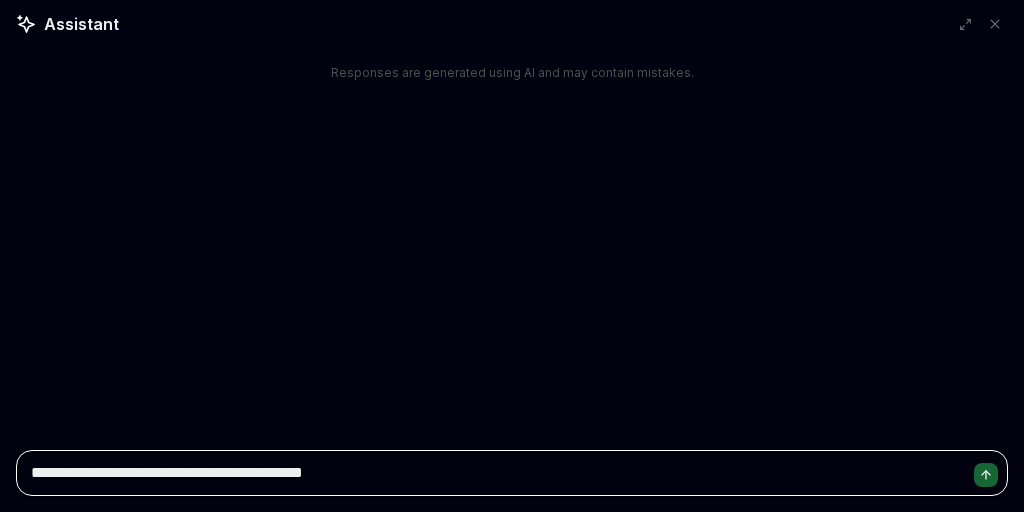 type on "*" 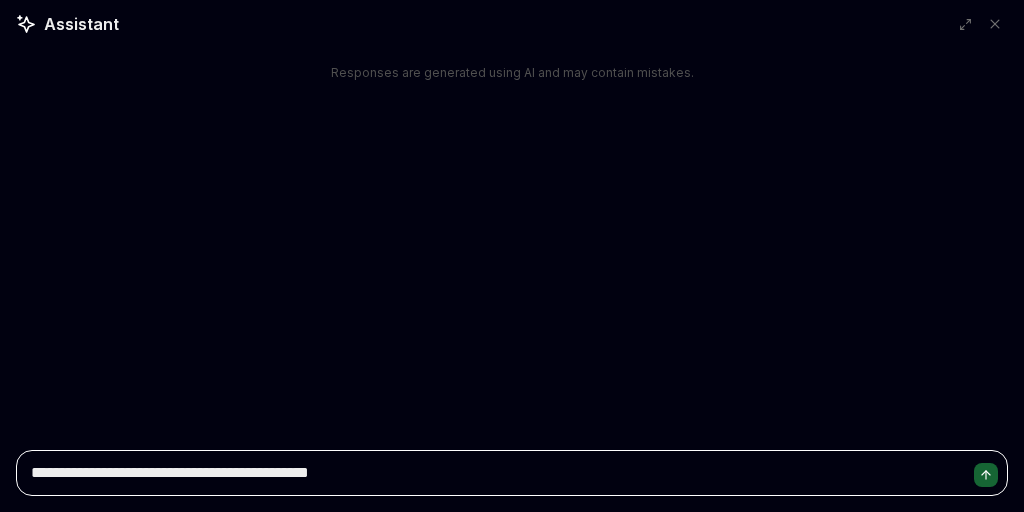 type on "*" 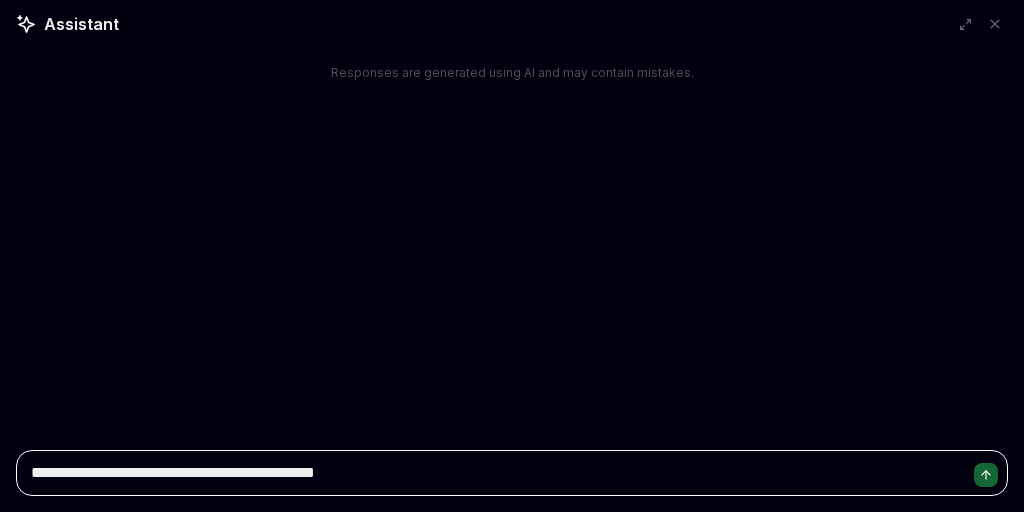 type on "*" 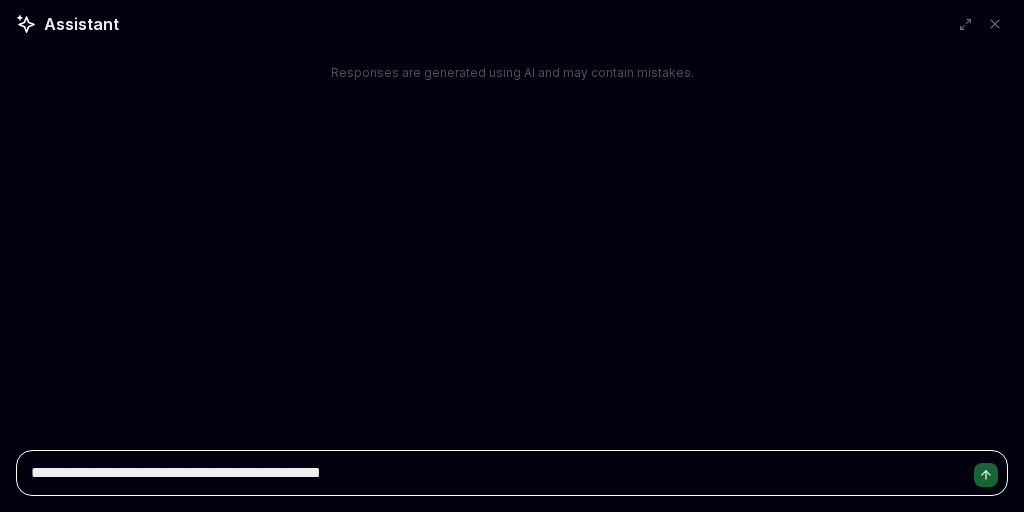 type on "*" 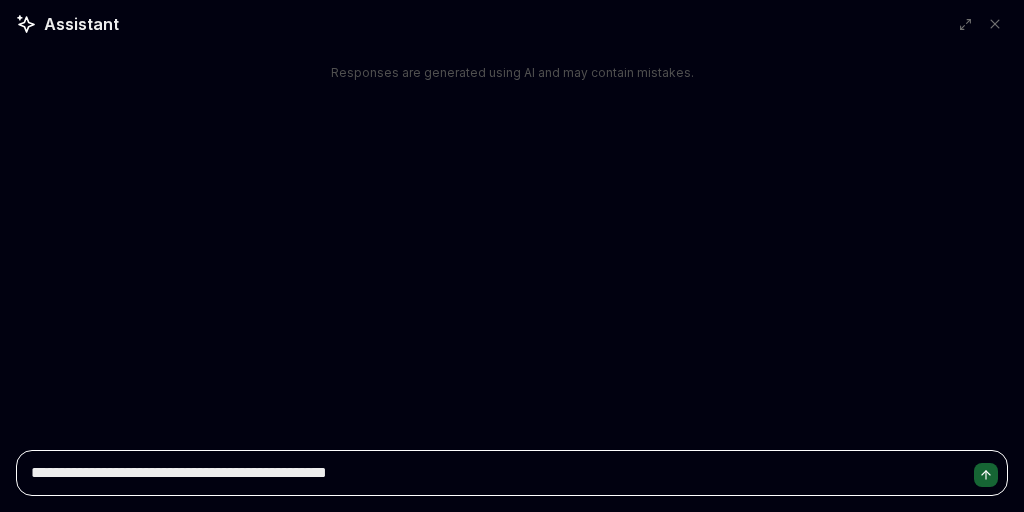 type on "*" 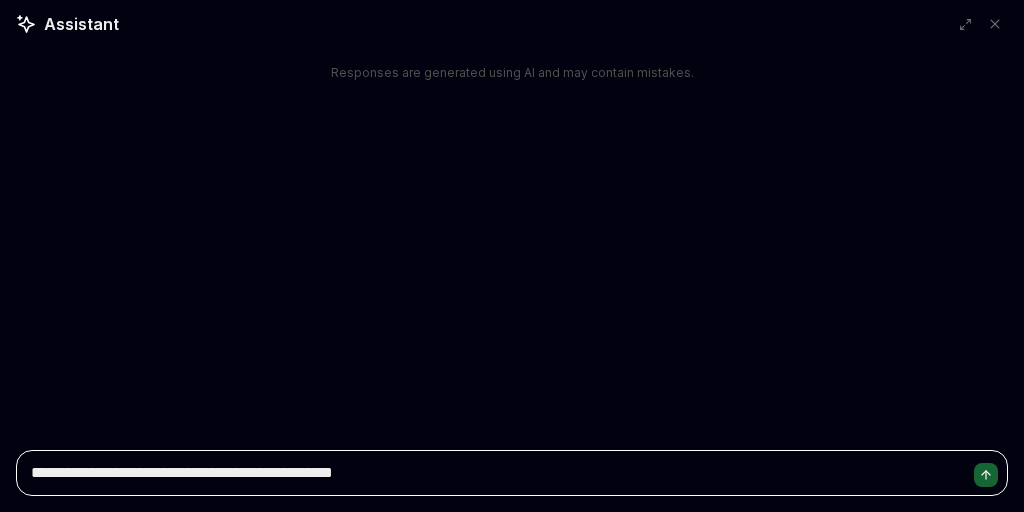 type on "*" 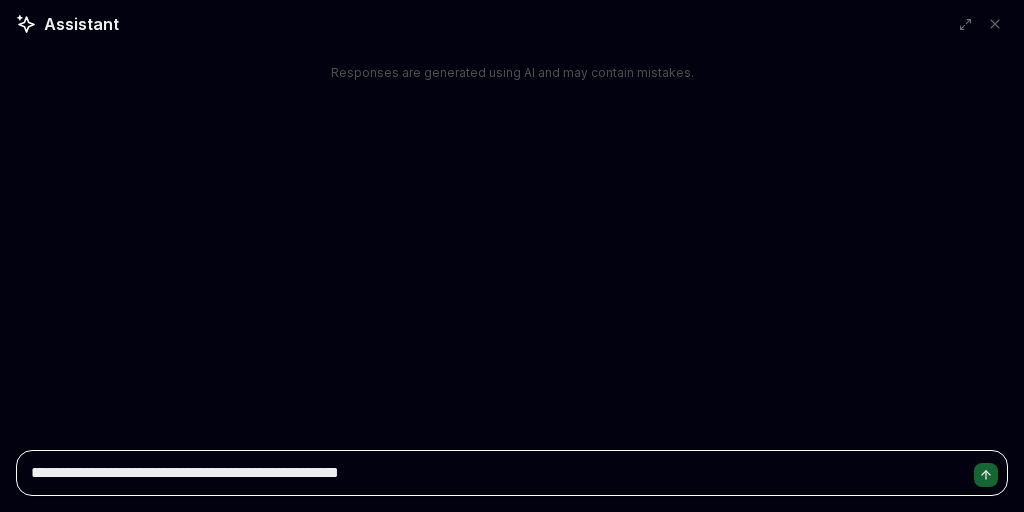 type on "*" 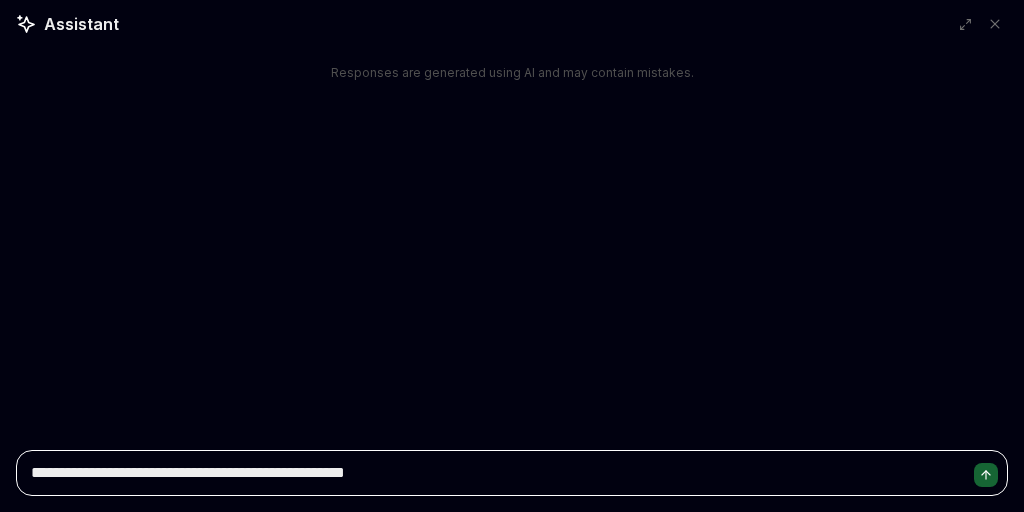 type on "*" 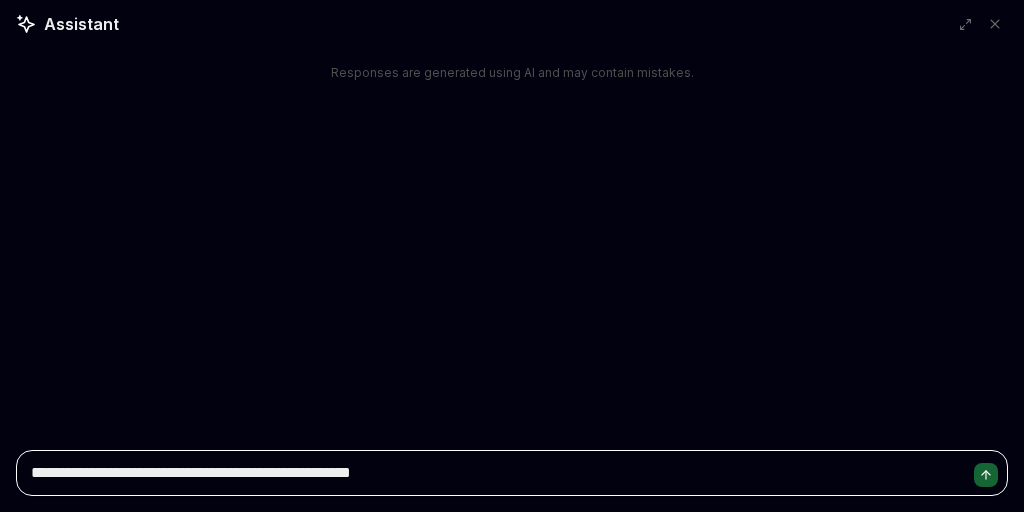 type on "*" 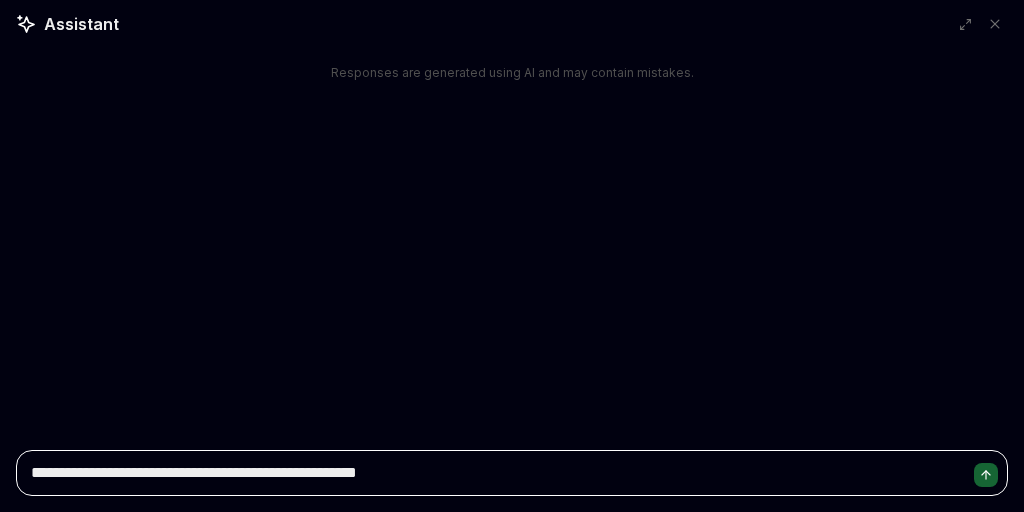 type on "*" 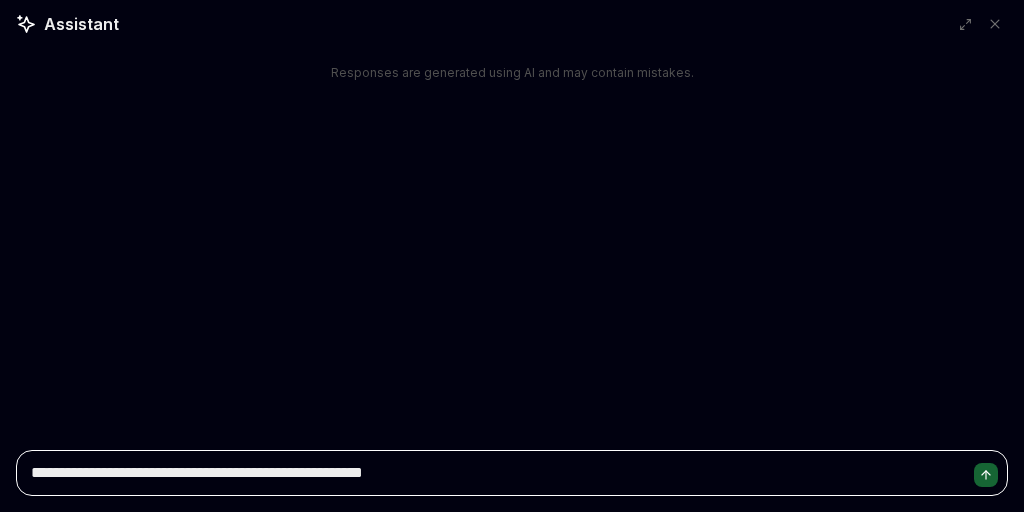 type on "*" 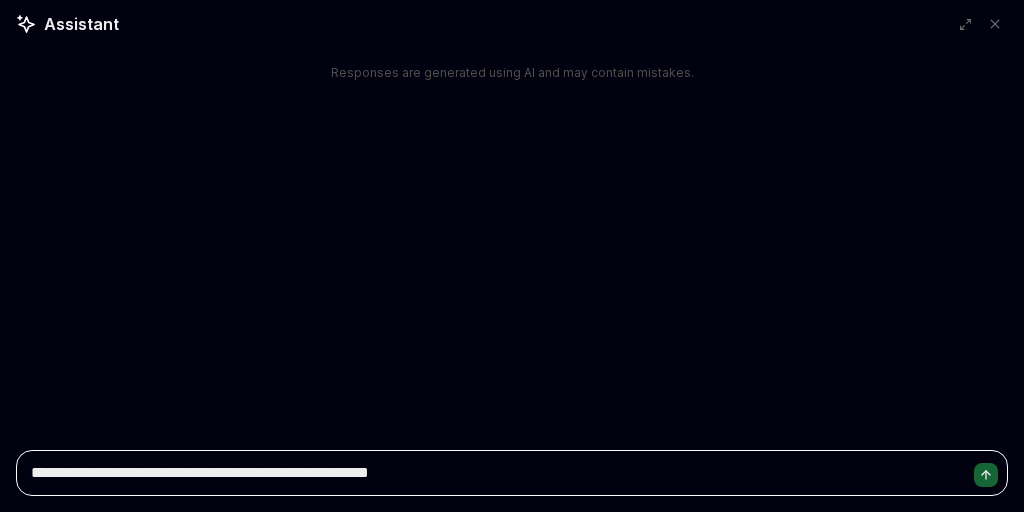 type on "*" 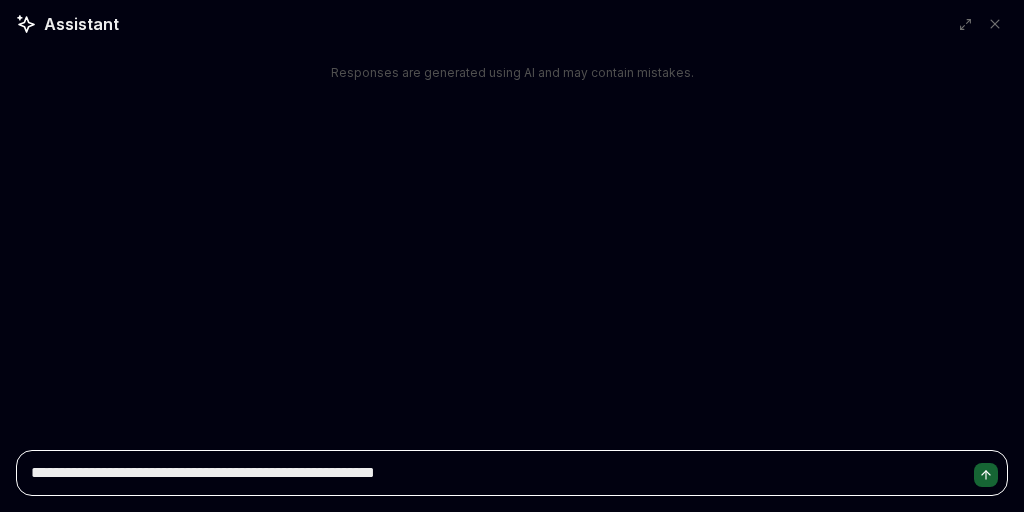 type on "*" 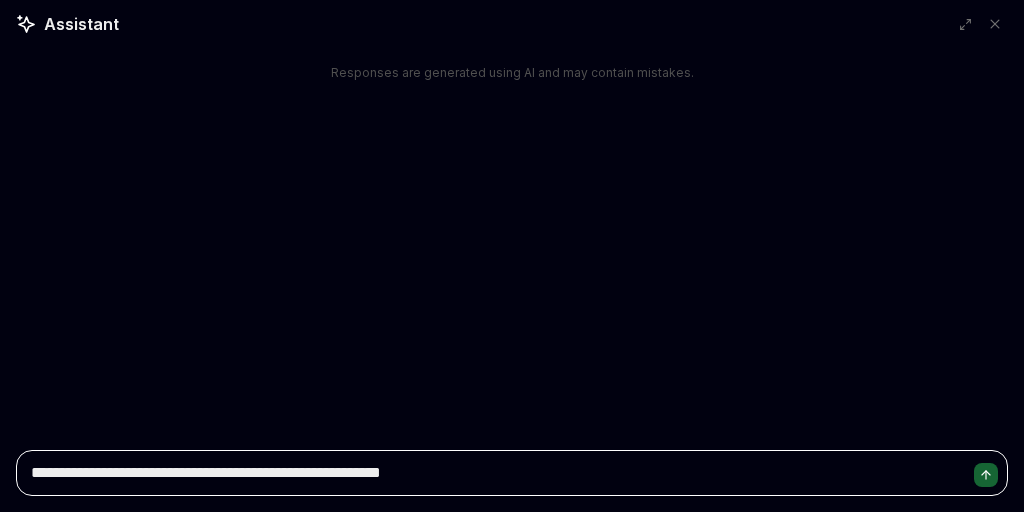type on "*" 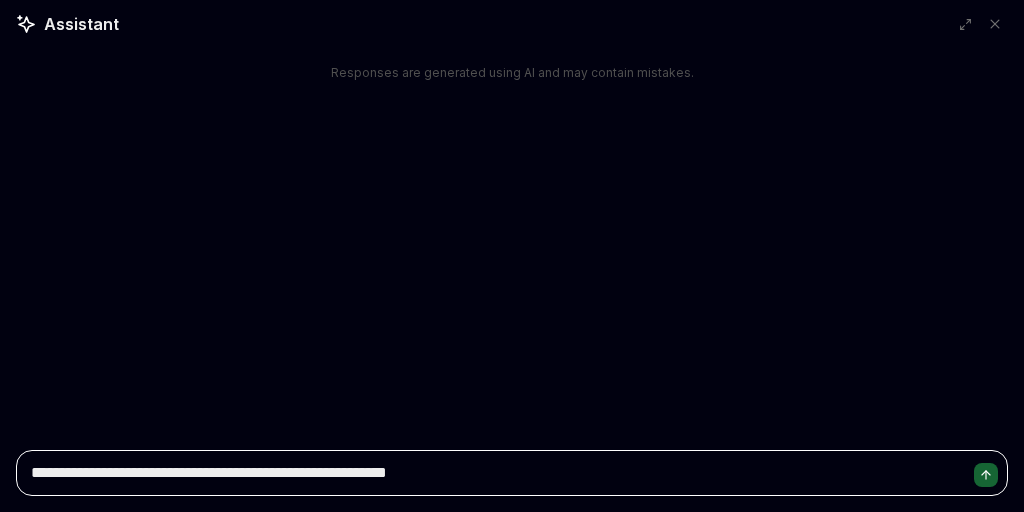 type on "*" 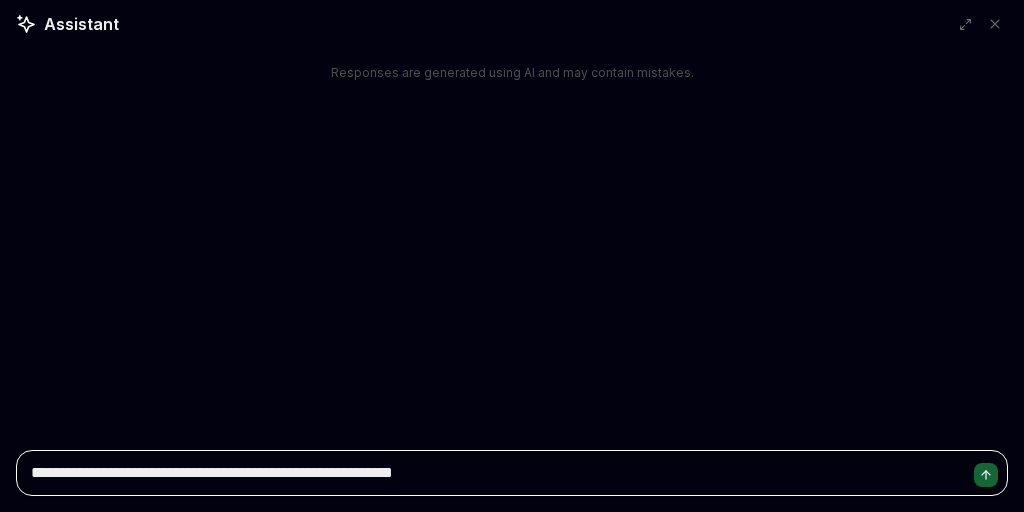 type on "*" 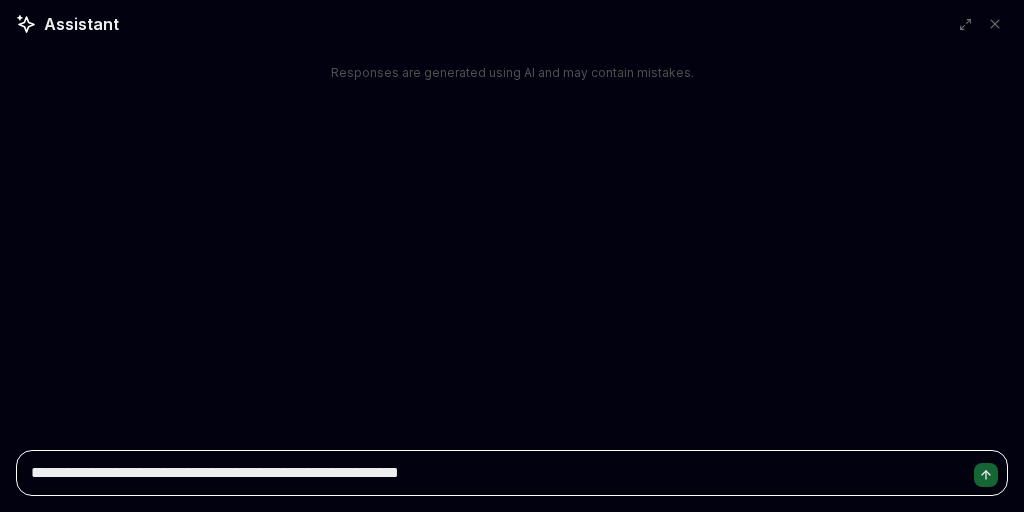 type on "*" 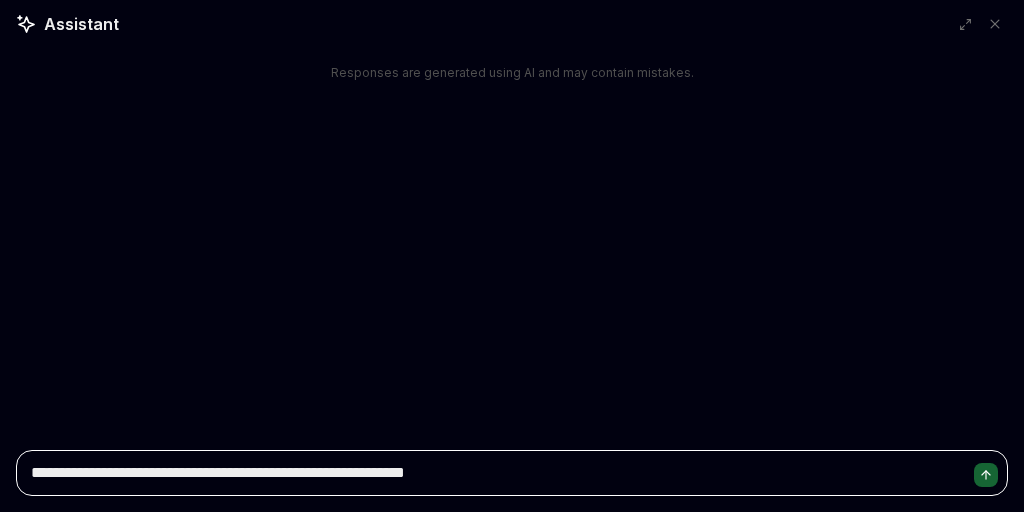 type on "*" 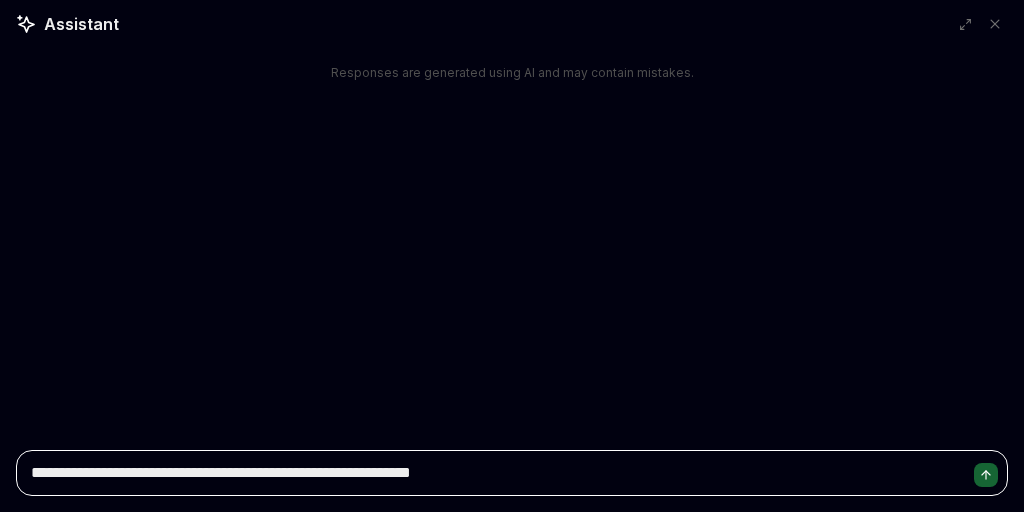 type on "*" 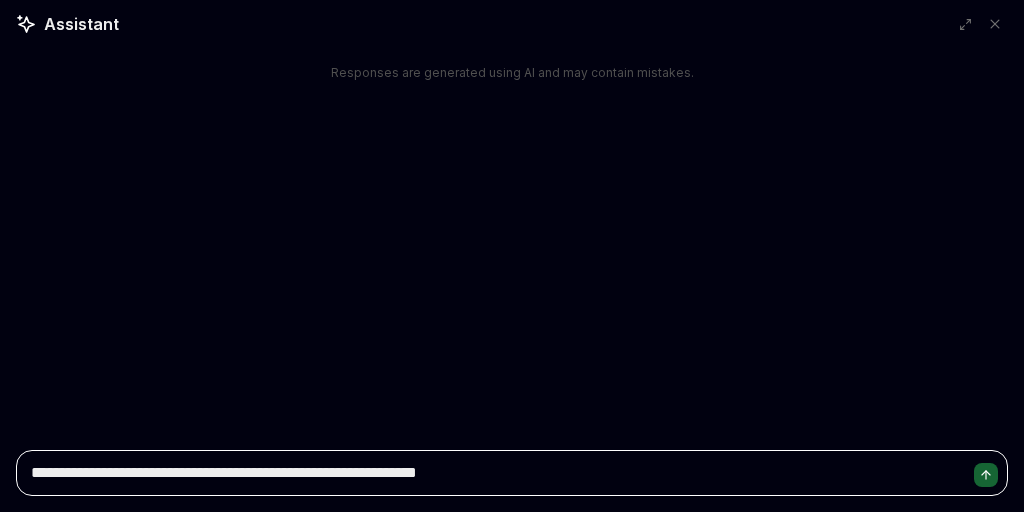 type on "*" 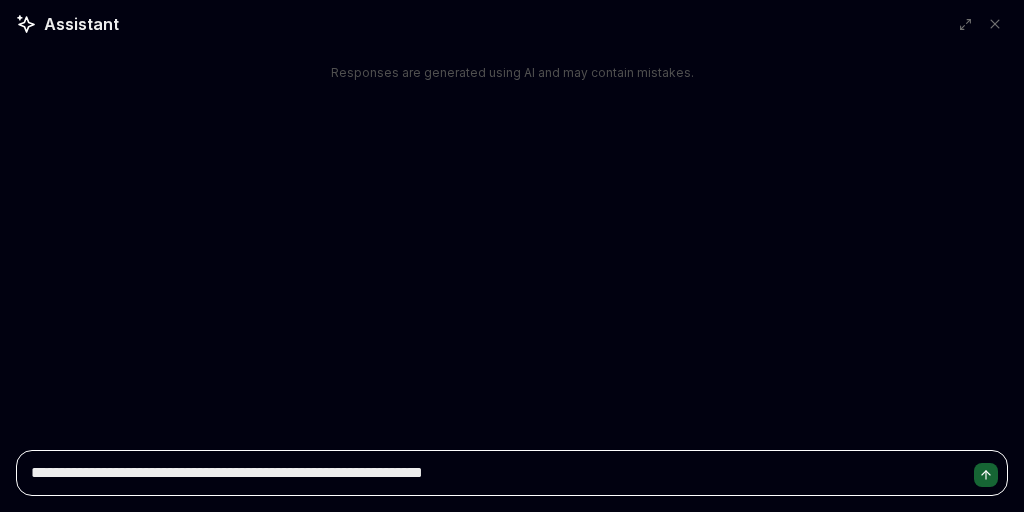 type on "*" 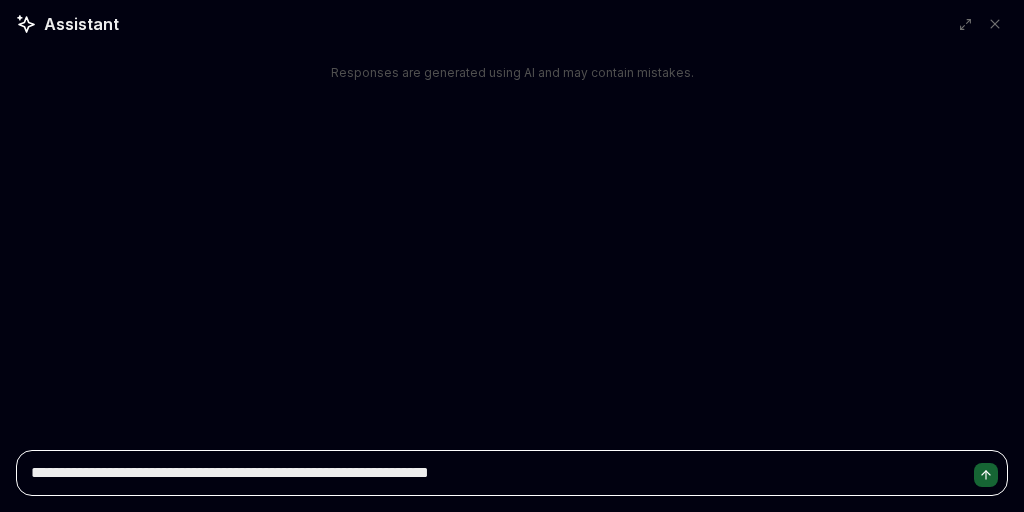 type on "*" 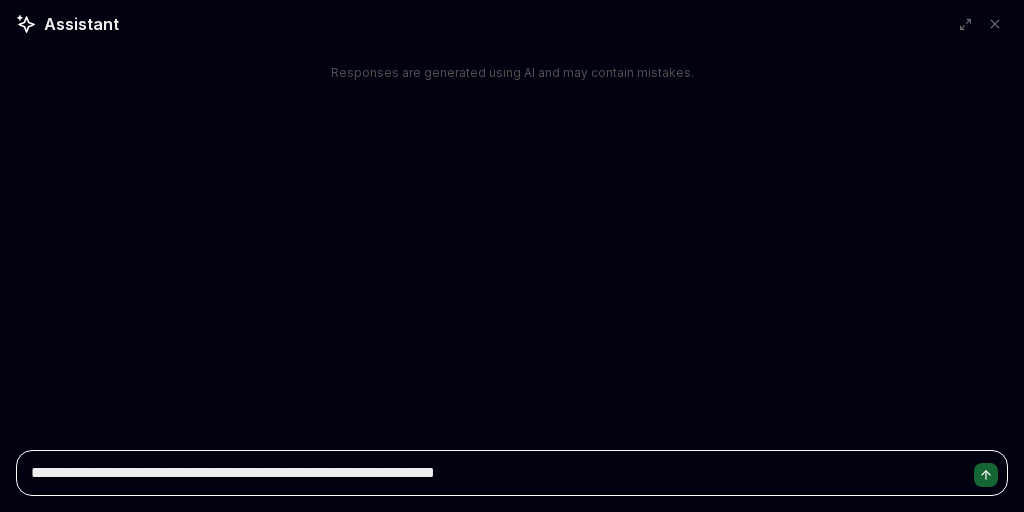 type on "*" 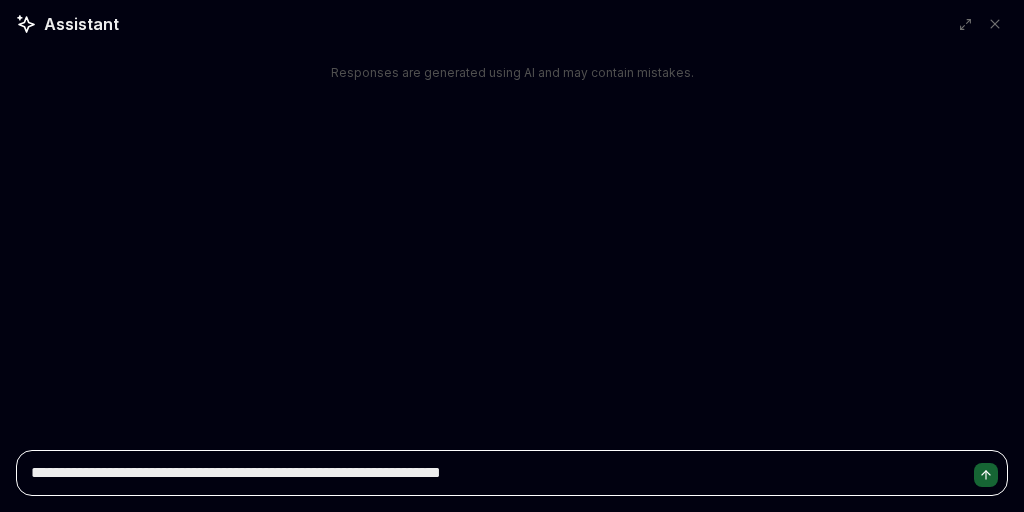 type on "*" 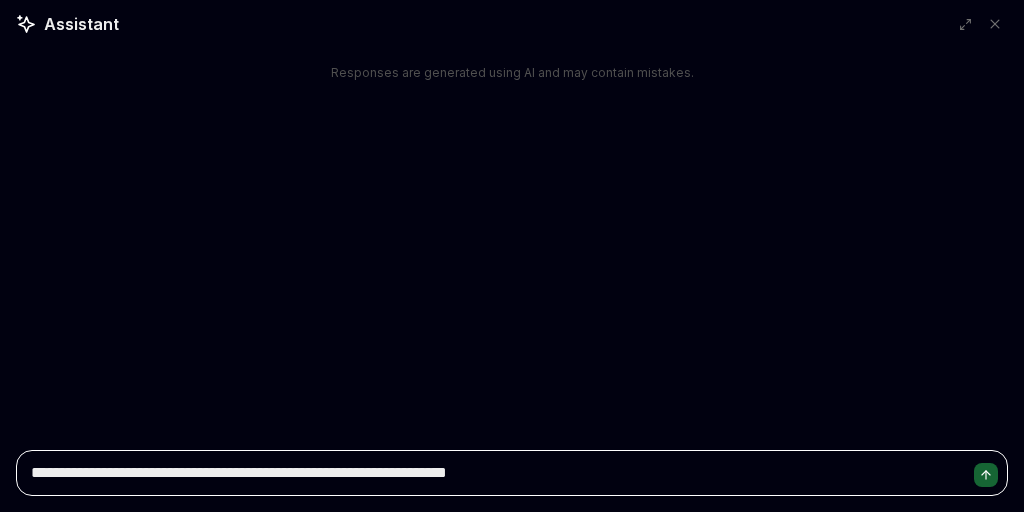 type on "*" 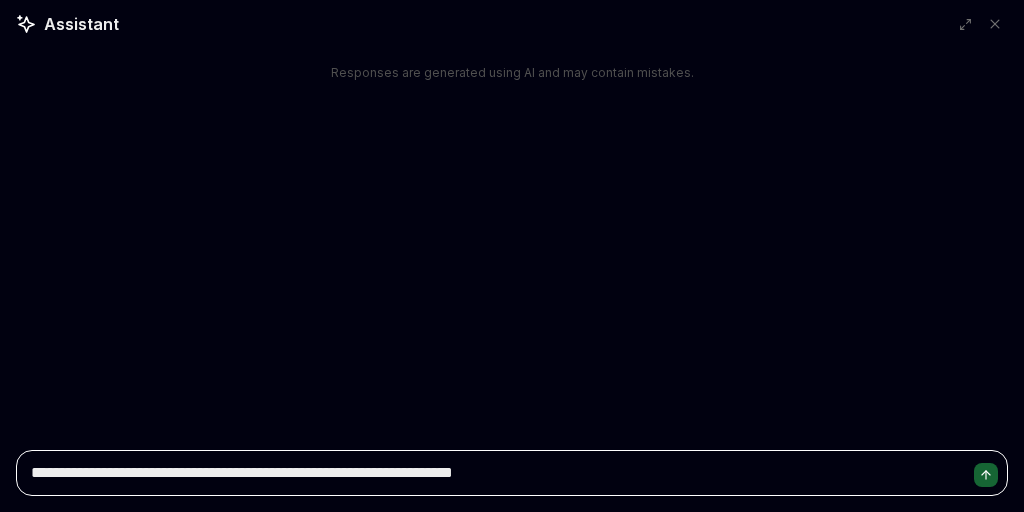 type on "*" 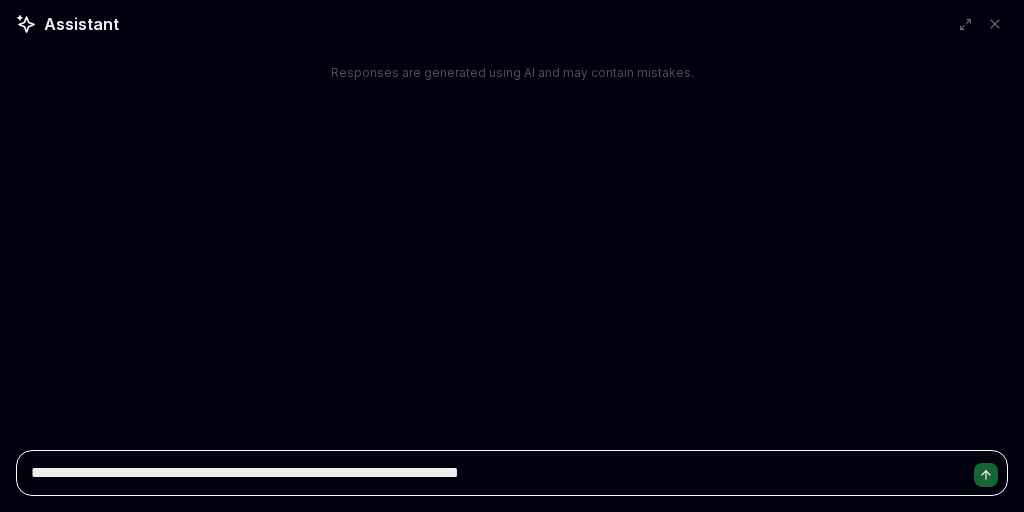 type on "*" 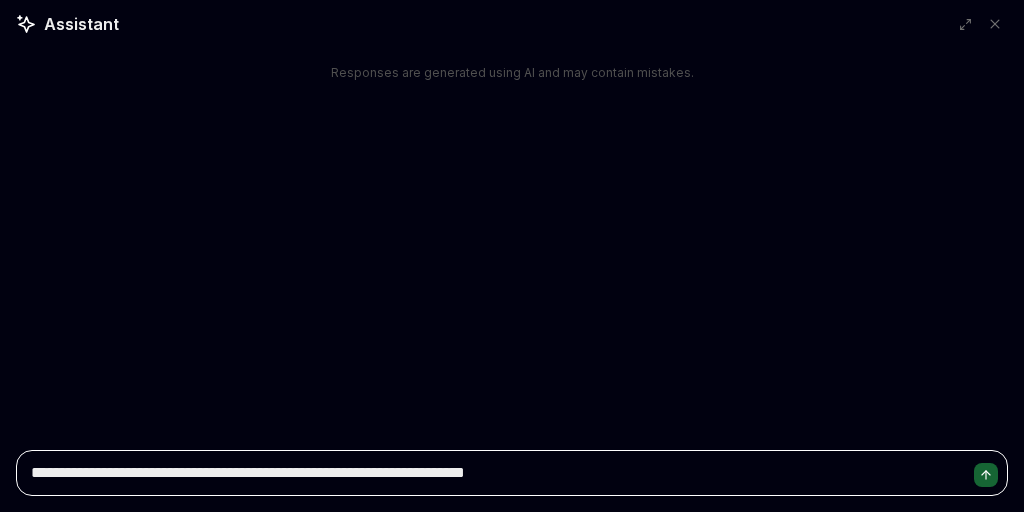 type on "*" 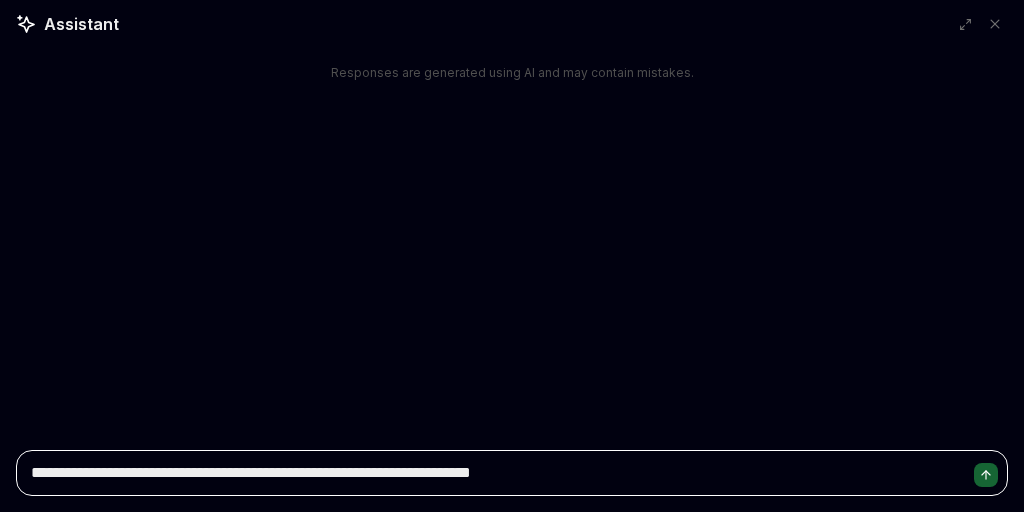 type on "*" 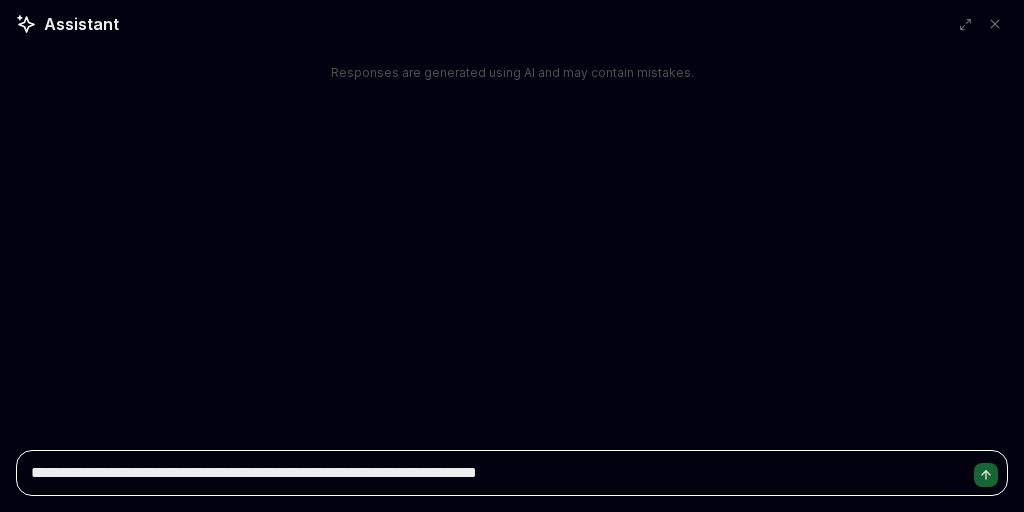type on "*" 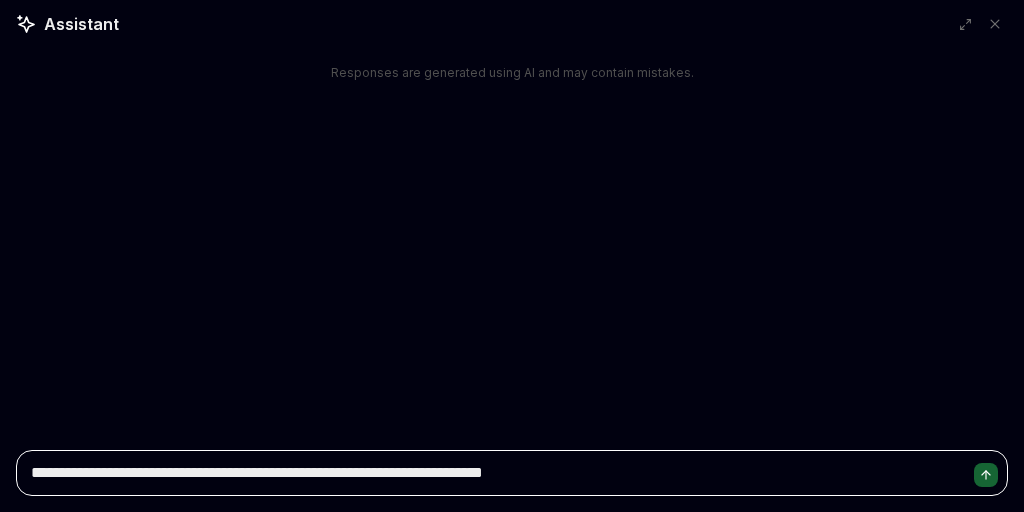 type on "*" 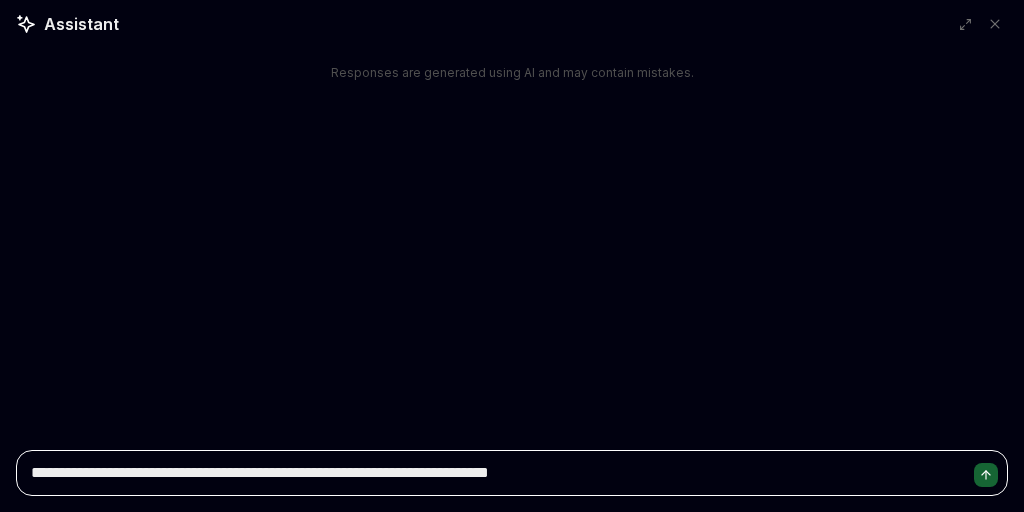 type on "*" 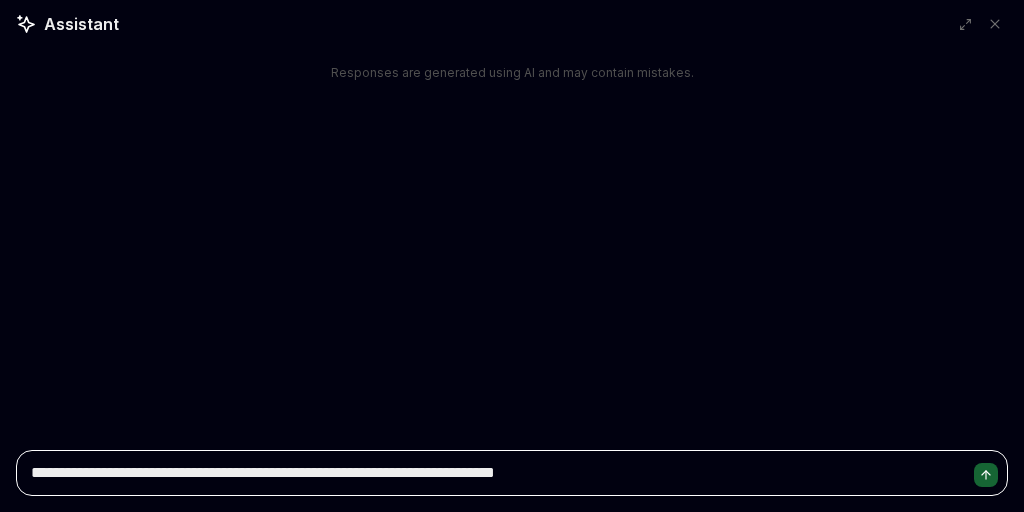 type on "*" 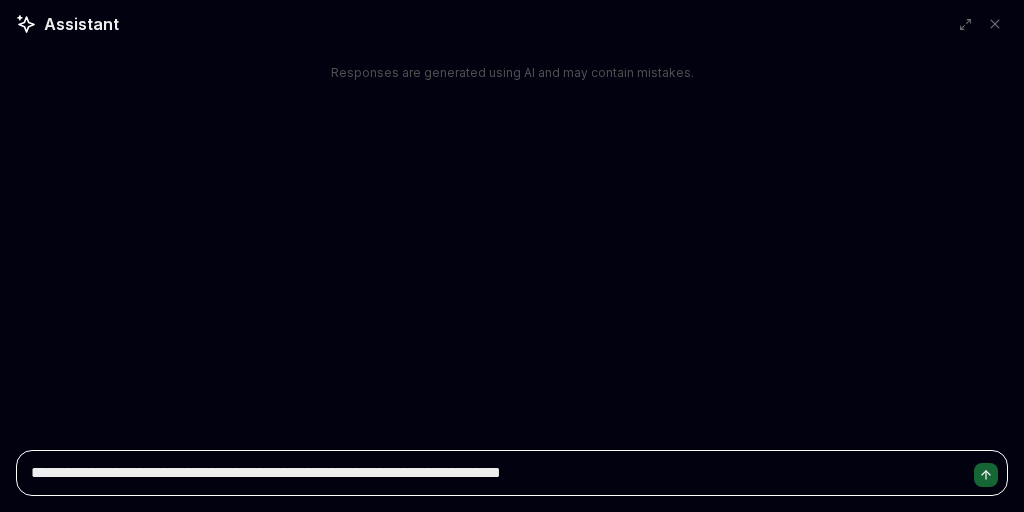 type on "*" 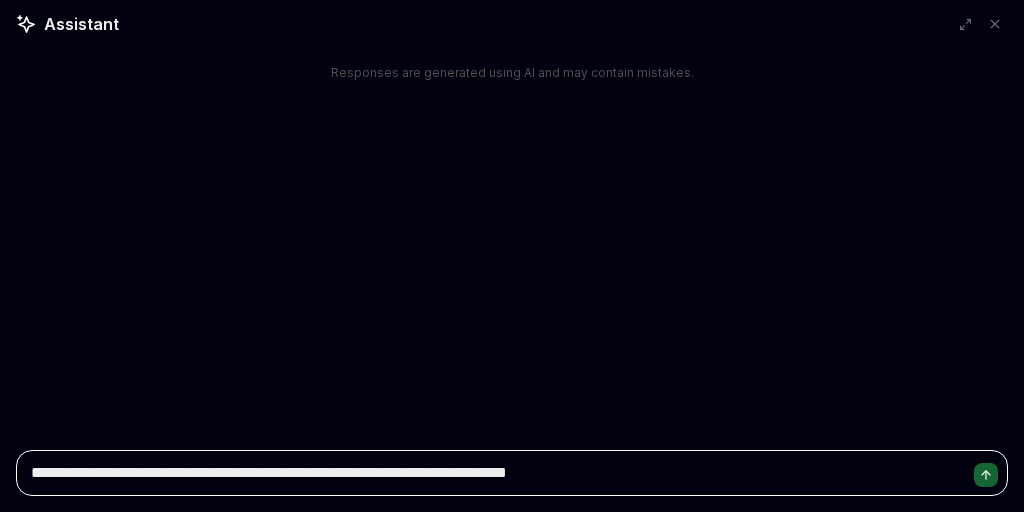 type on "*" 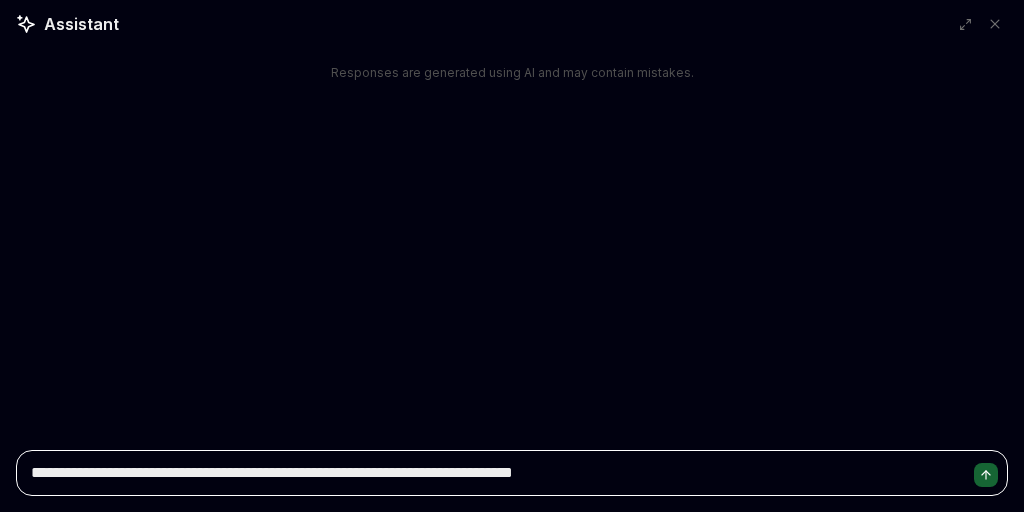type on "*" 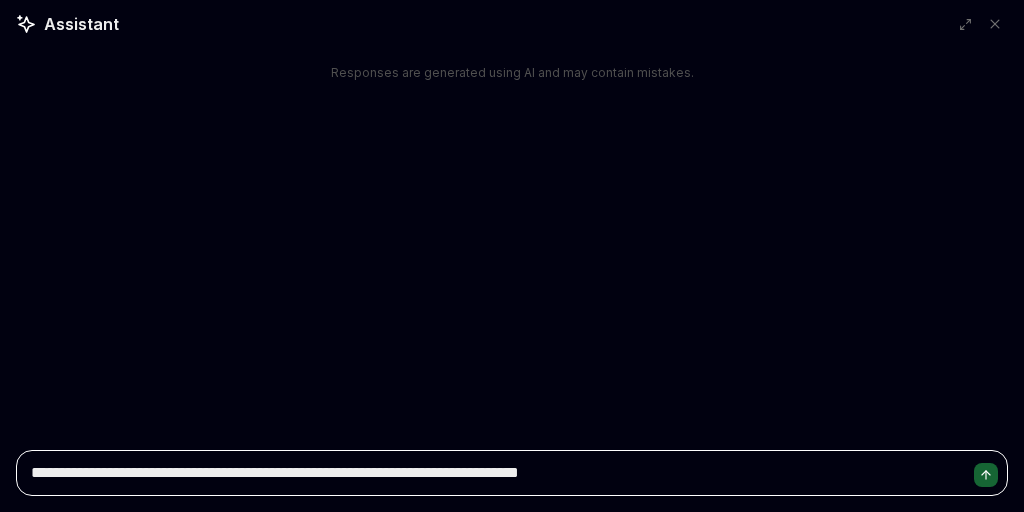 type on "*" 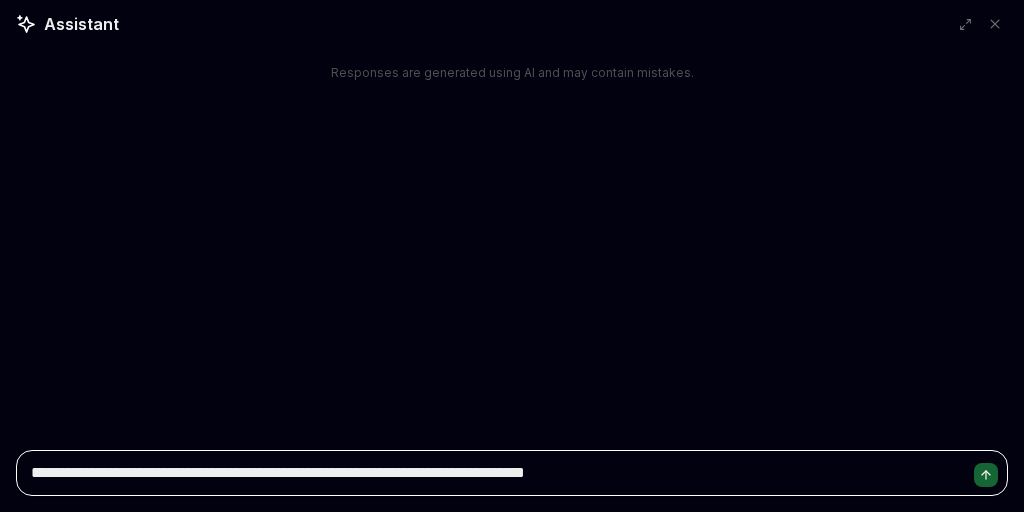 type on "*" 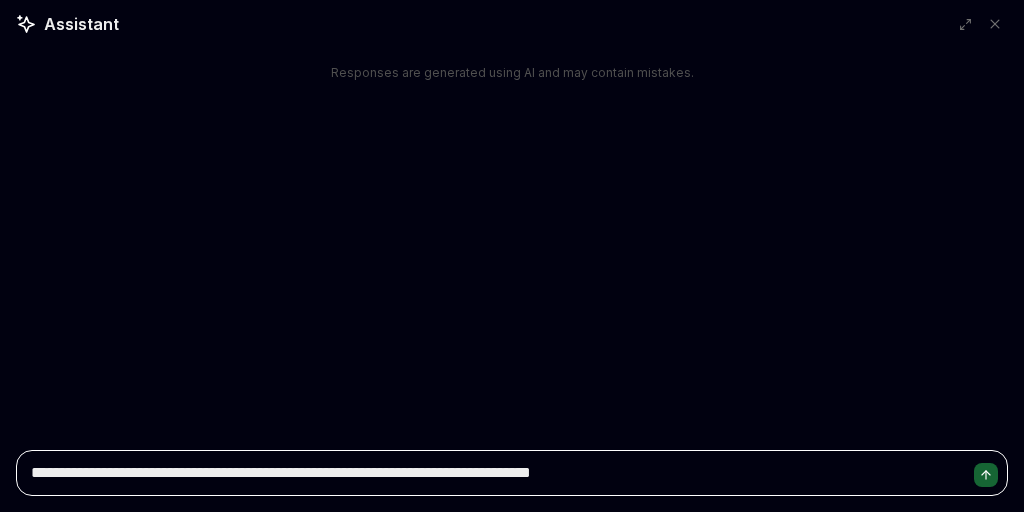 type on "*" 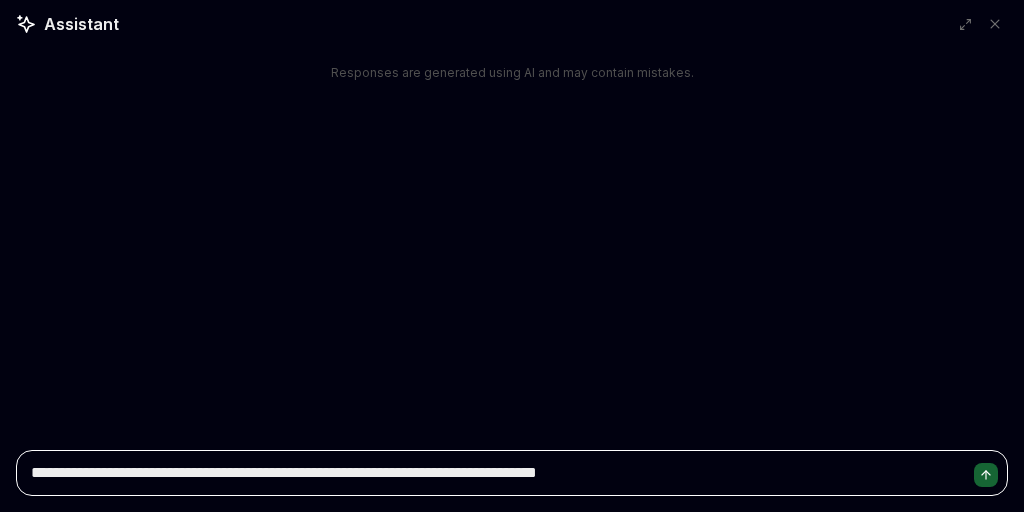 type on "*" 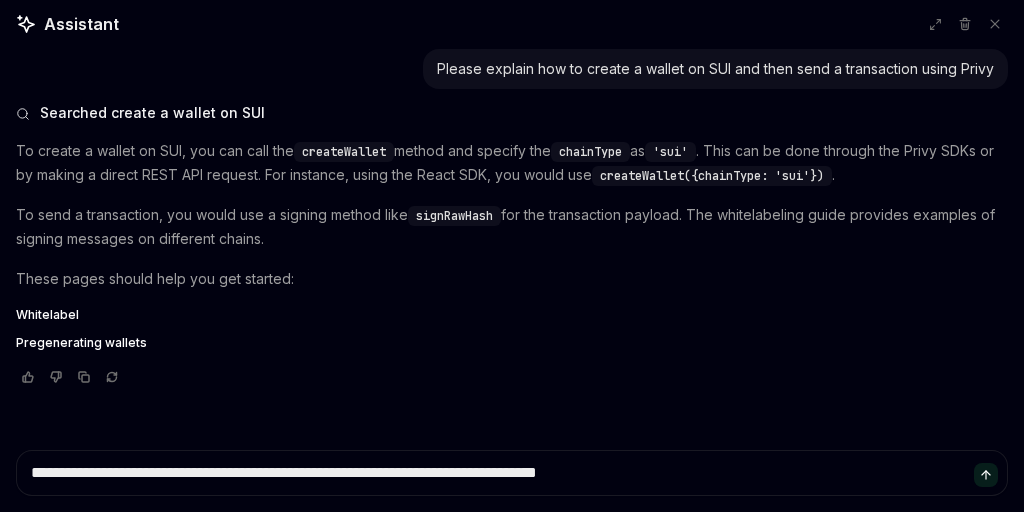 type on "*" 